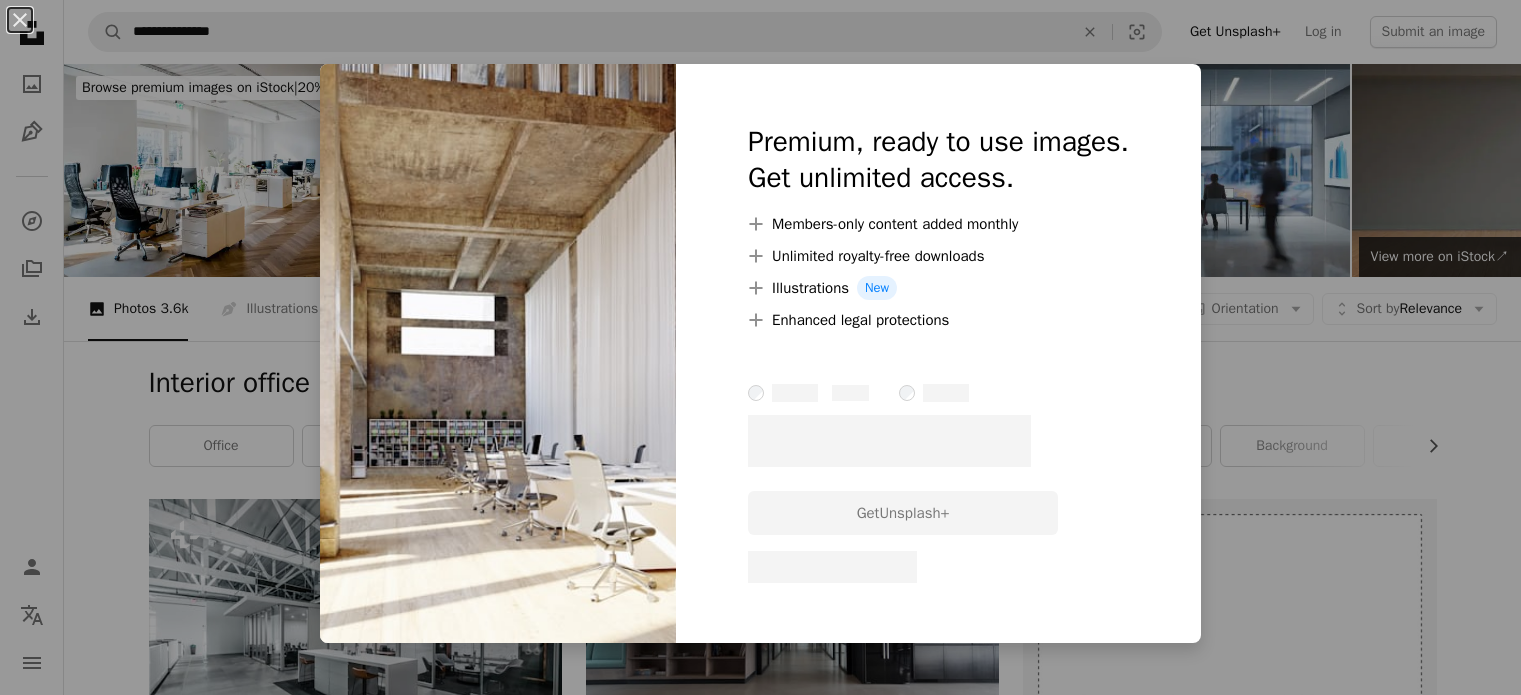 scroll, scrollTop: 4000, scrollLeft: 0, axis: vertical 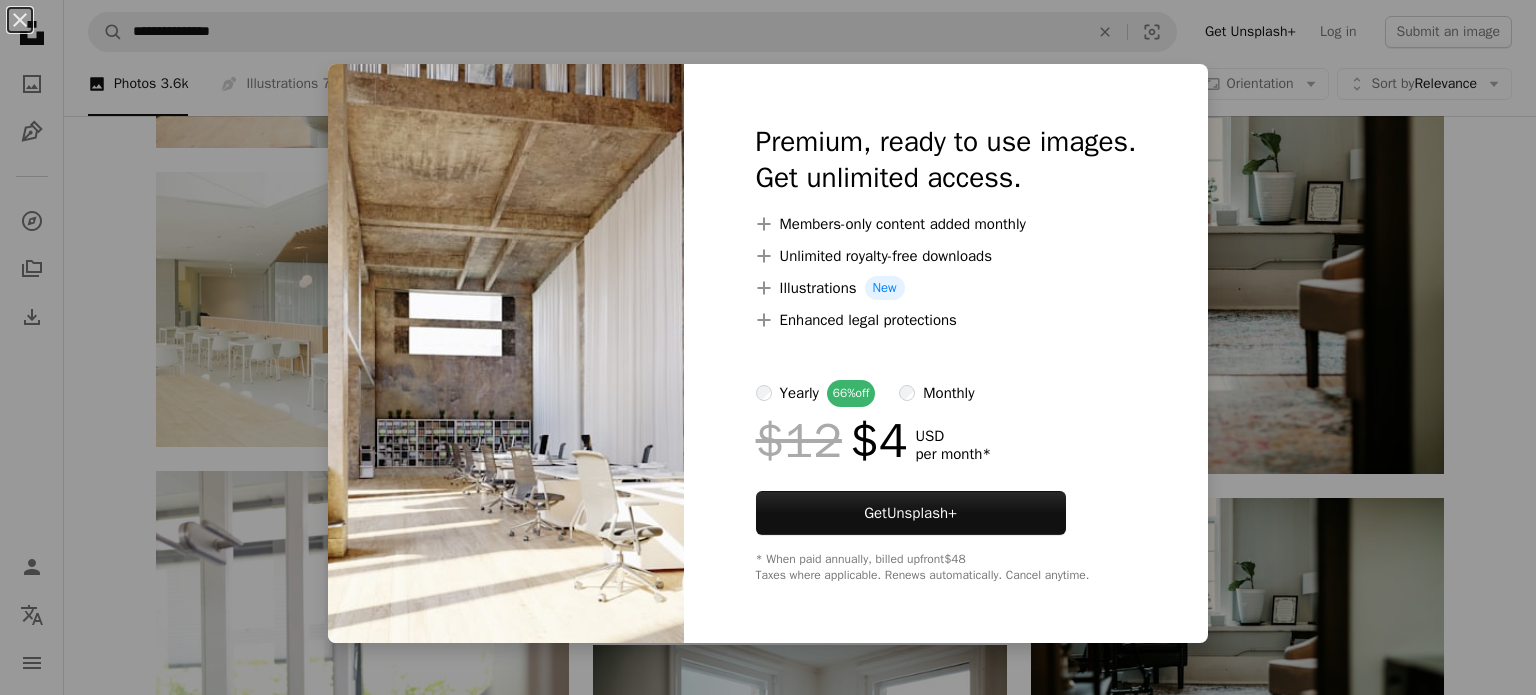 click on "An X shape Premium, ready to use images. Get unlimited access. A plus sign Members-only content added monthly A plus sign Unlimited royalty-free downloads A plus sign Illustrations  New A plus sign Enhanced legal protections yearly 66%  off monthly $12   $4 USD per month * Get  Unsplash+ * When paid annually, billed upfront  $48 Taxes where applicable. Renews automatically. Cancel anytime." at bounding box center [768, 347] 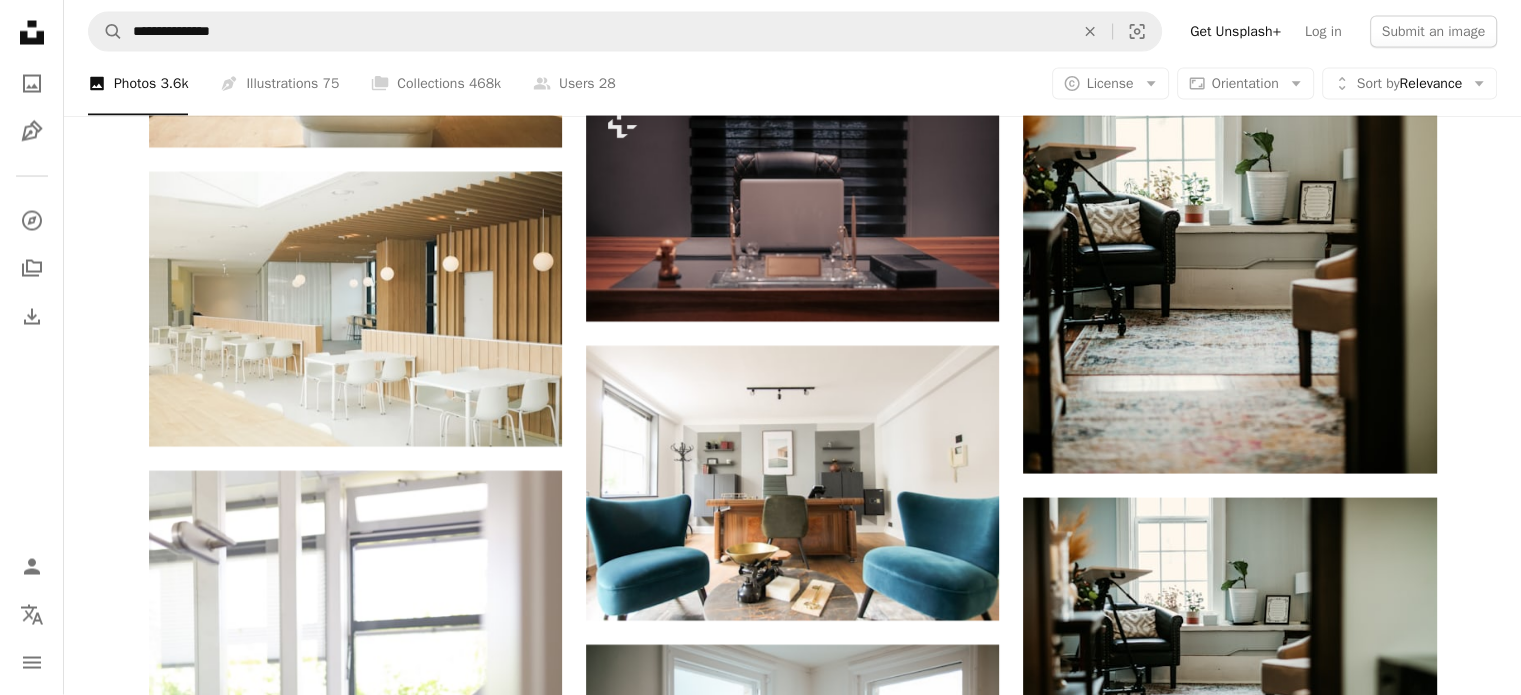 click at bounding box center (1229, 1176) 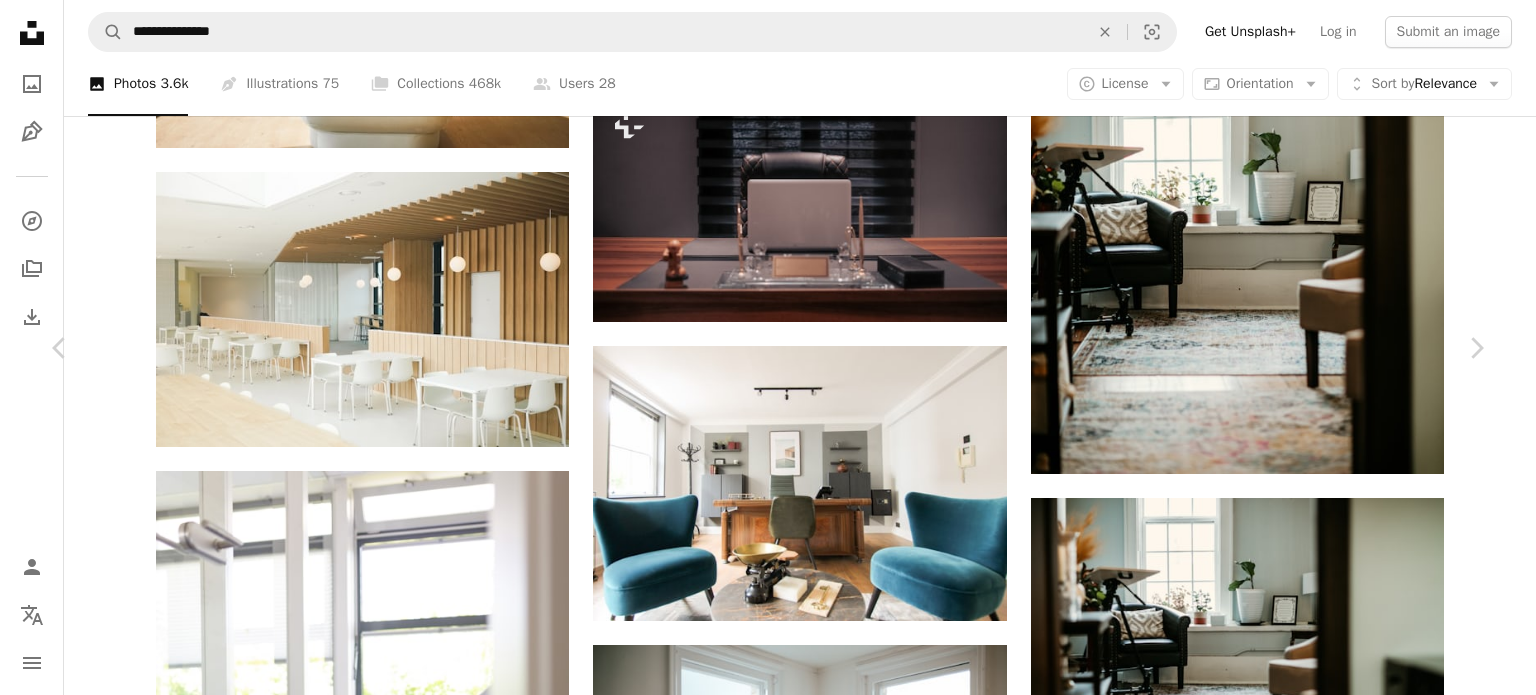 click on "Got it!" at bounding box center (1102, 5397) 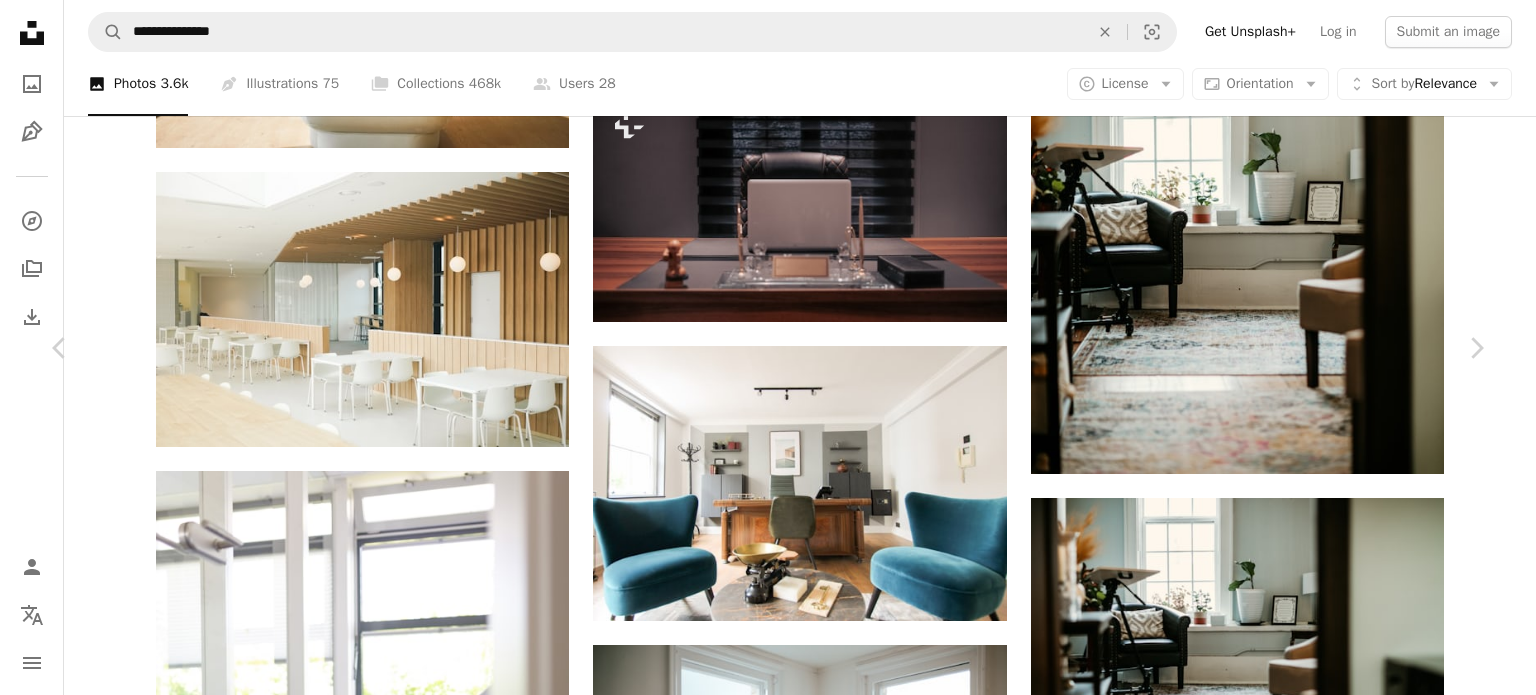 click on "An X shape" at bounding box center [20, 20] 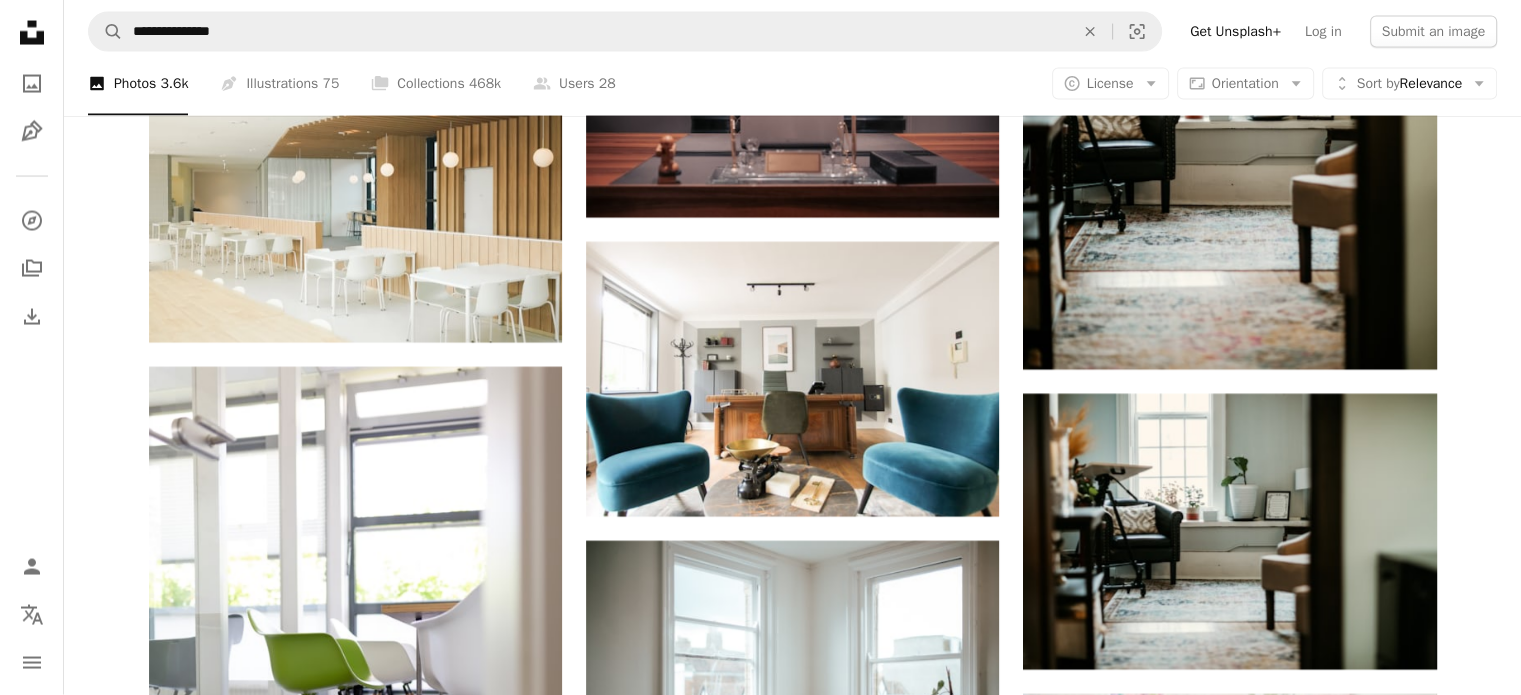 scroll, scrollTop: 4100, scrollLeft: 0, axis: vertical 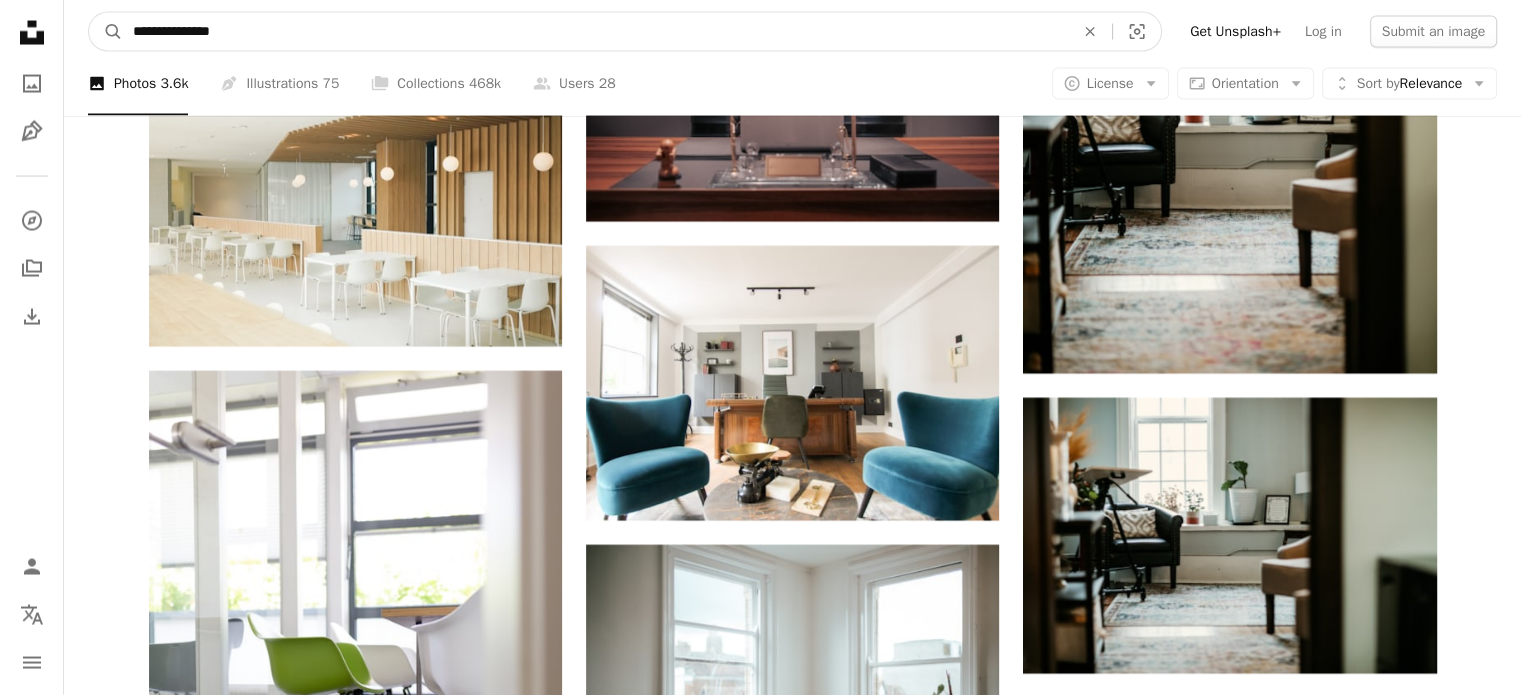 click on "**********" at bounding box center (595, 32) 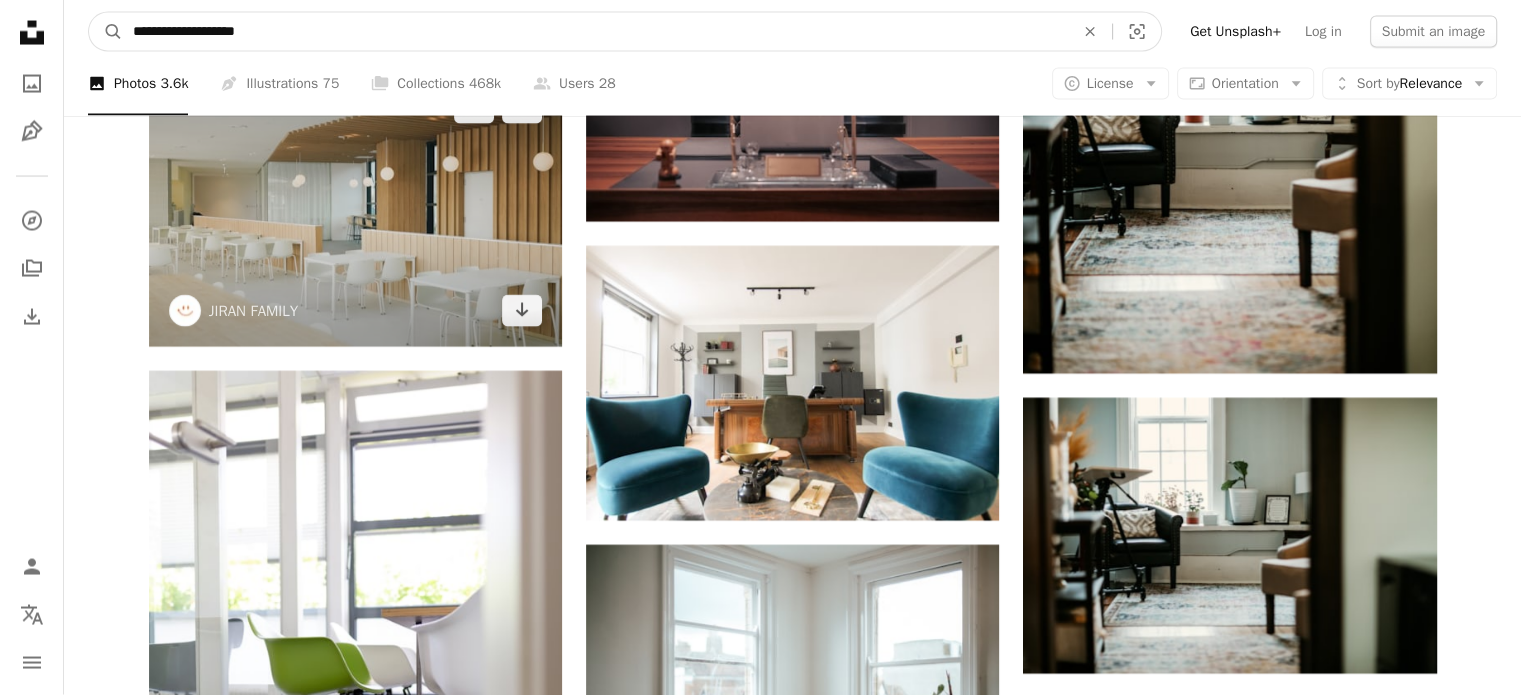 type on "**********" 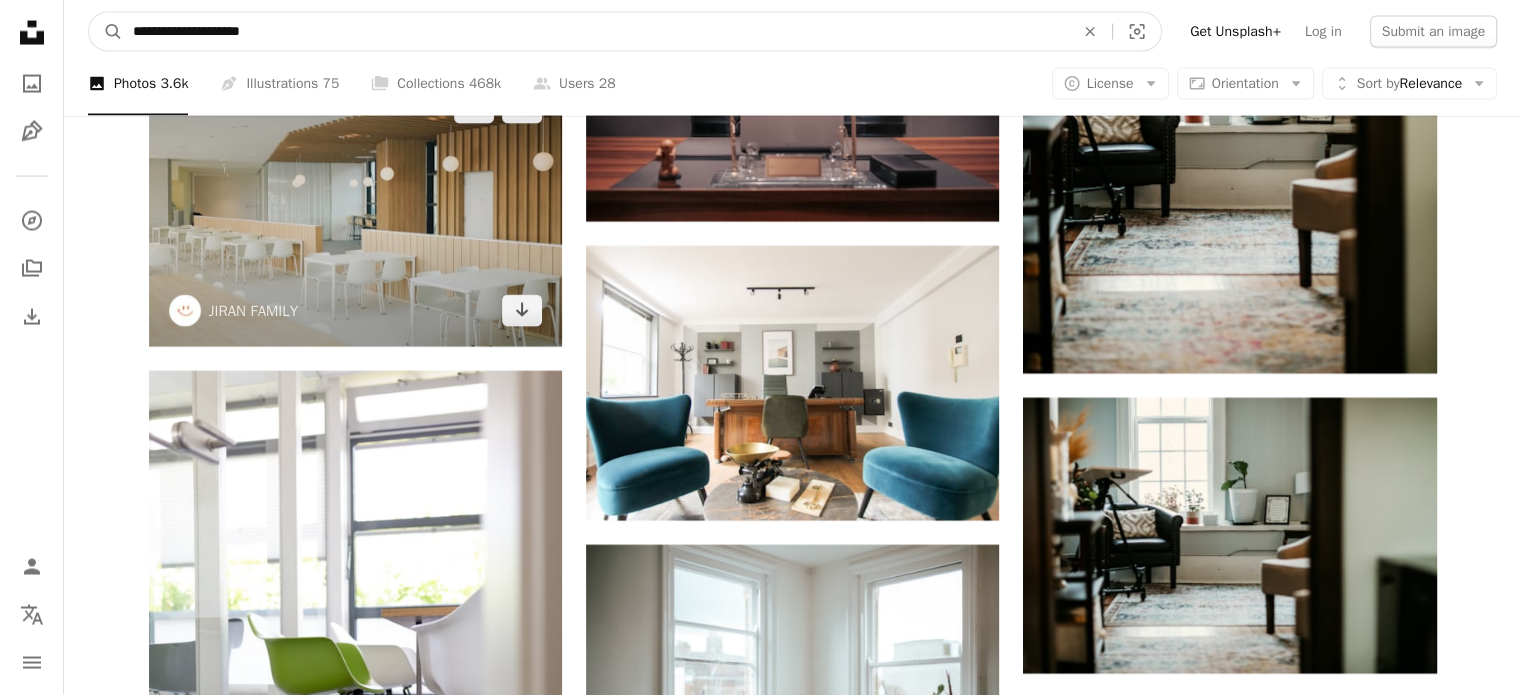 click on "A magnifying glass" at bounding box center (106, 32) 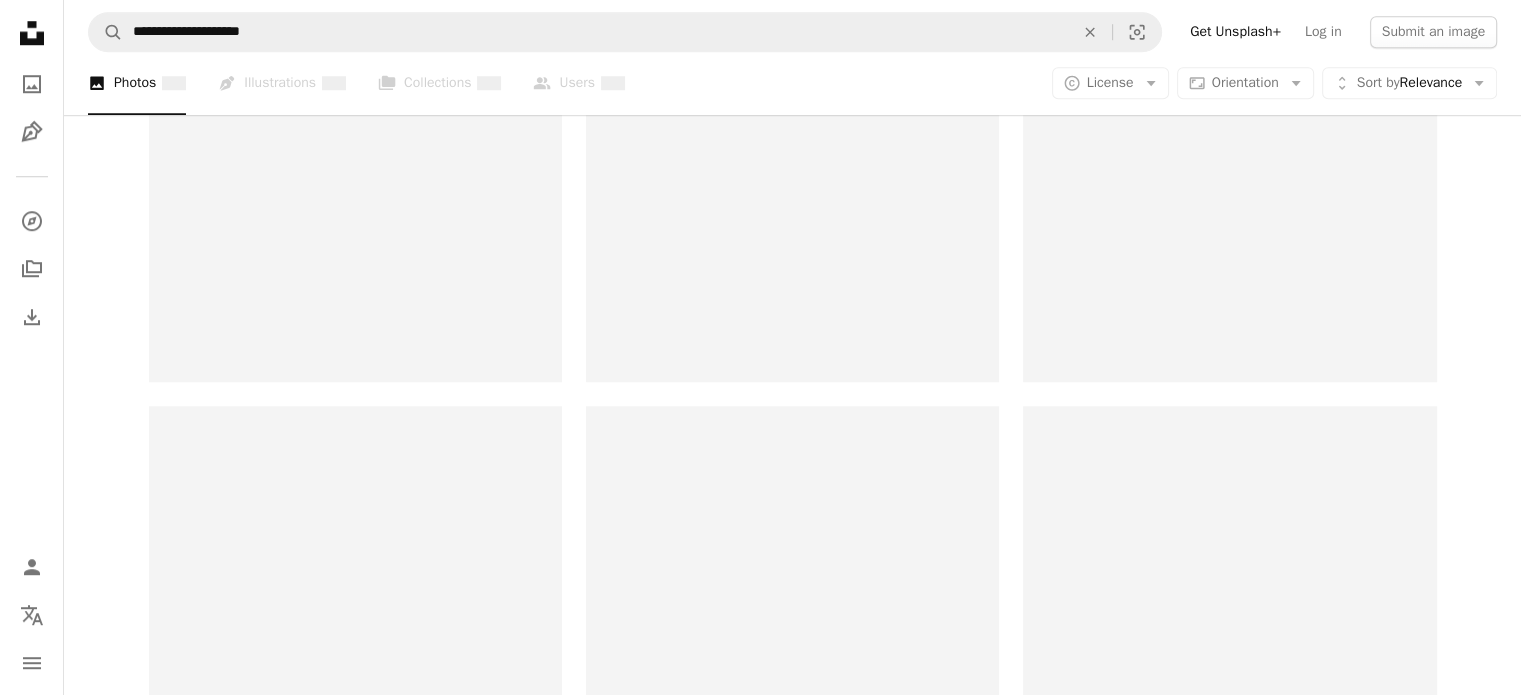 scroll, scrollTop: 0, scrollLeft: 0, axis: both 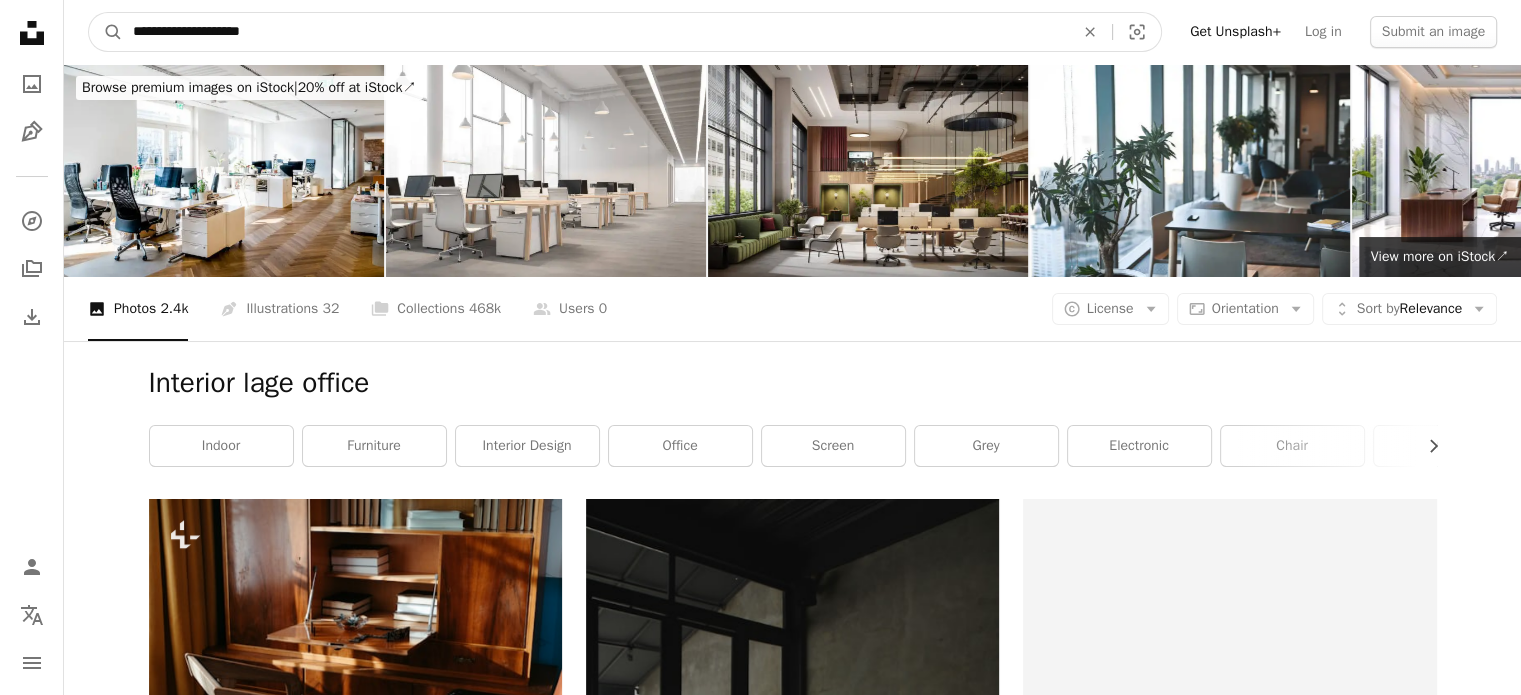 click on "**********" at bounding box center (595, 32) 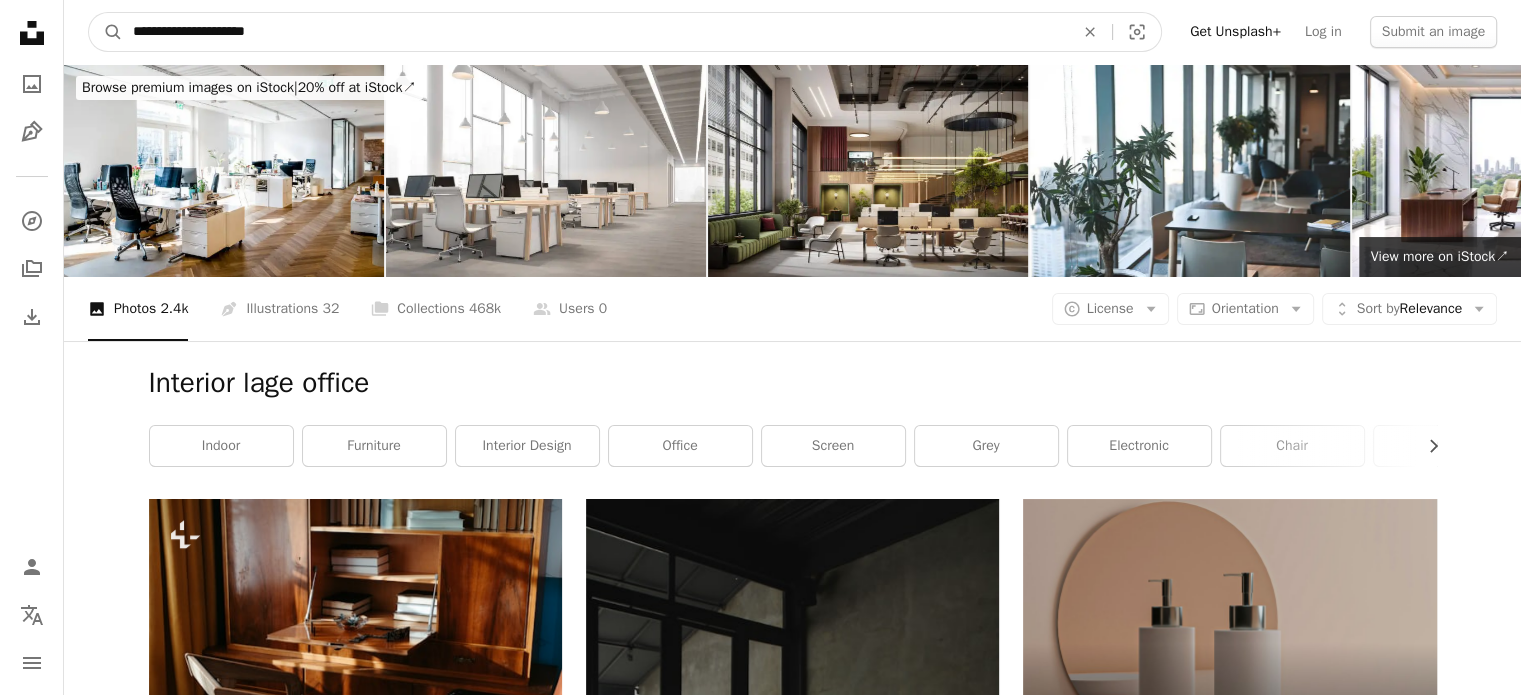 type on "**********" 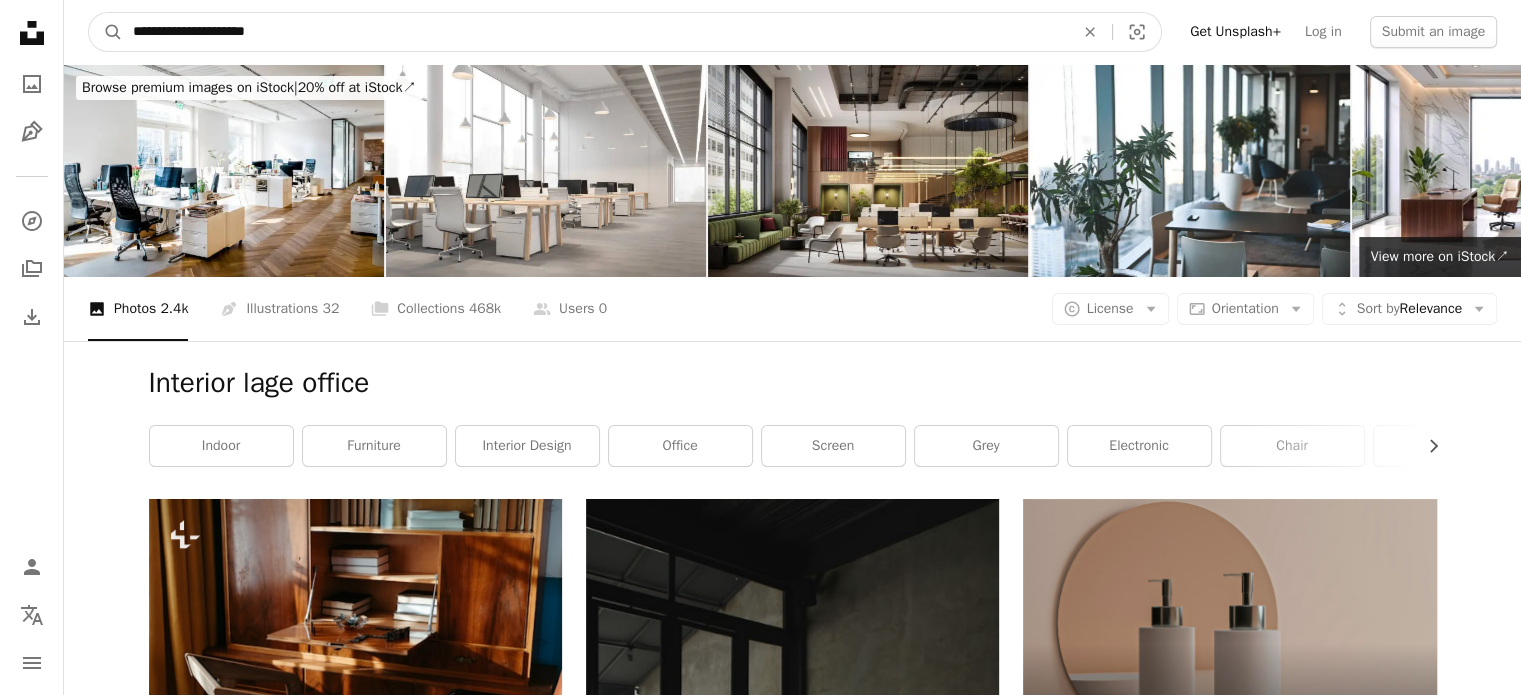 click on "A magnifying glass" at bounding box center (106, 32) 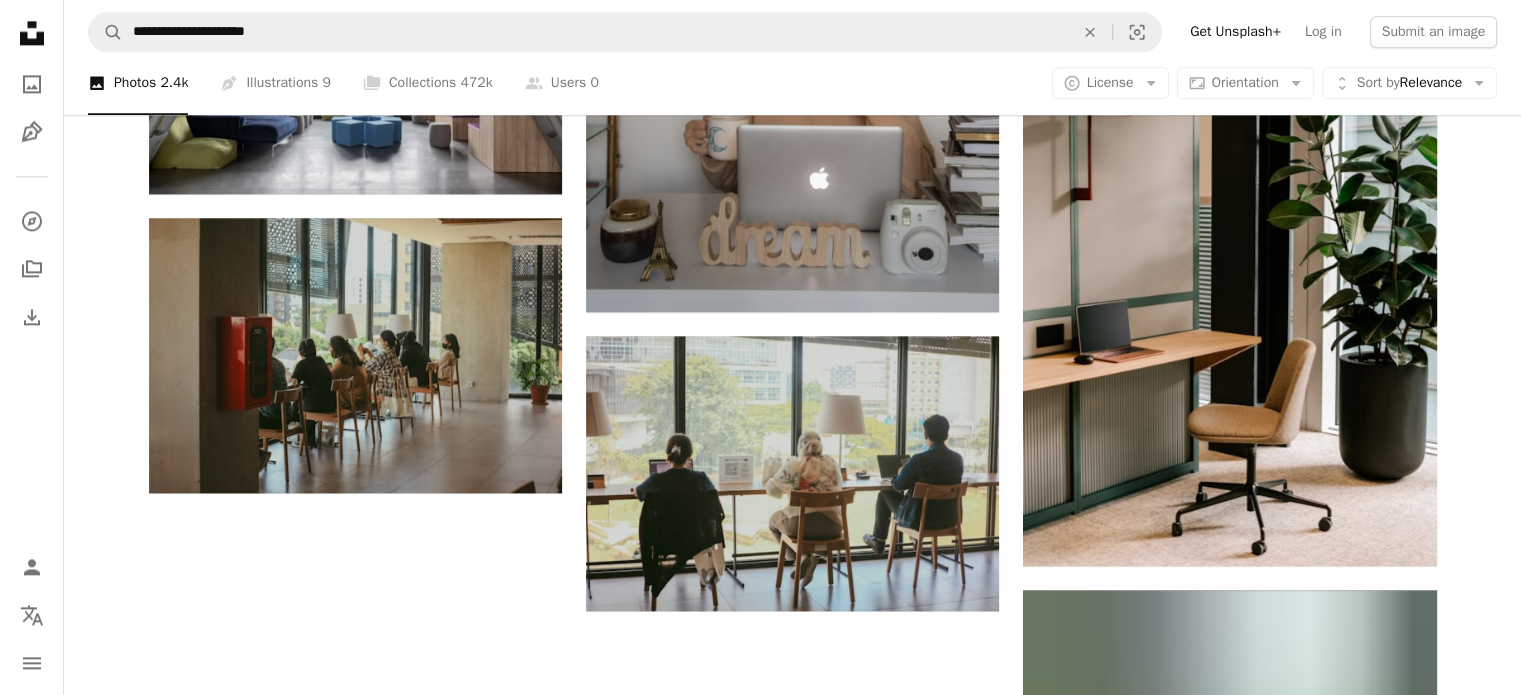 scroll, scrollTop: 2883, scrollLeft: 0, axis: vertical 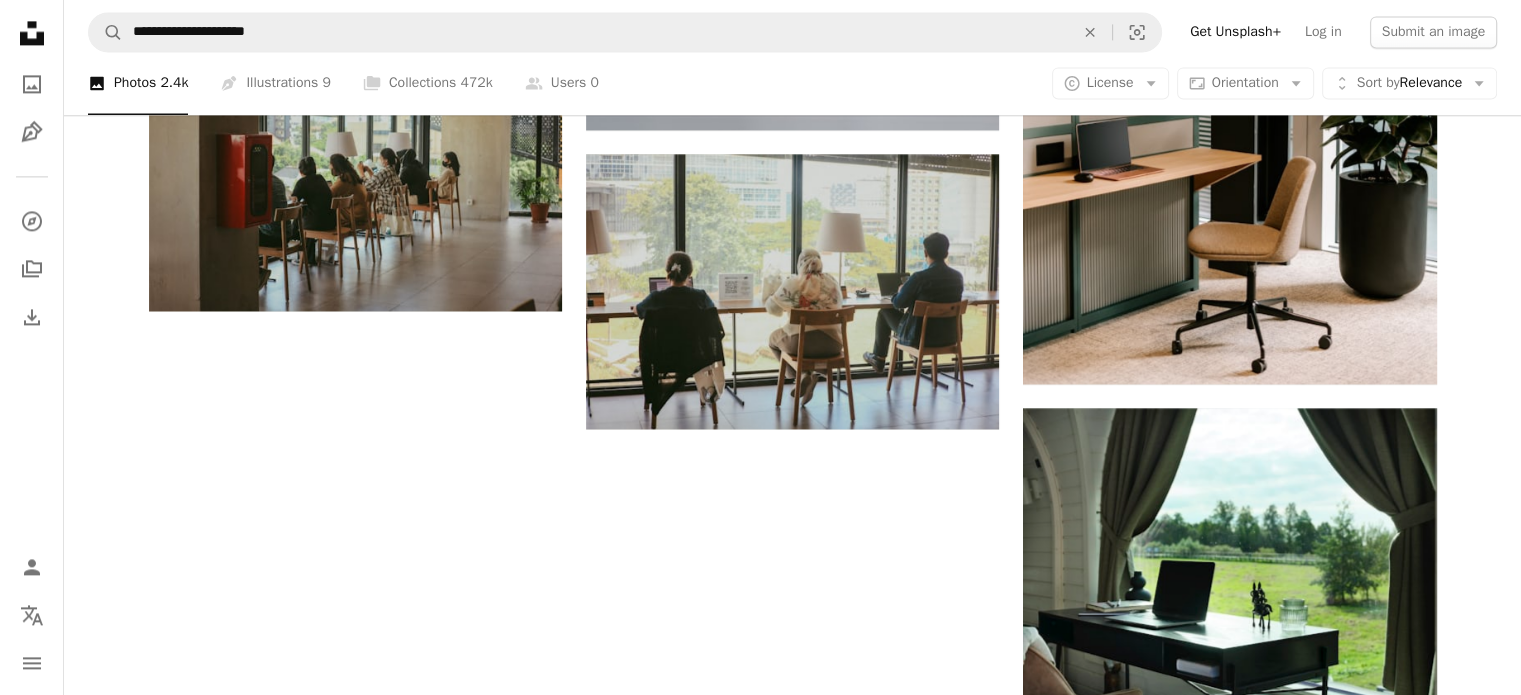 click on "Load more" at bounding box center [793, 1404] 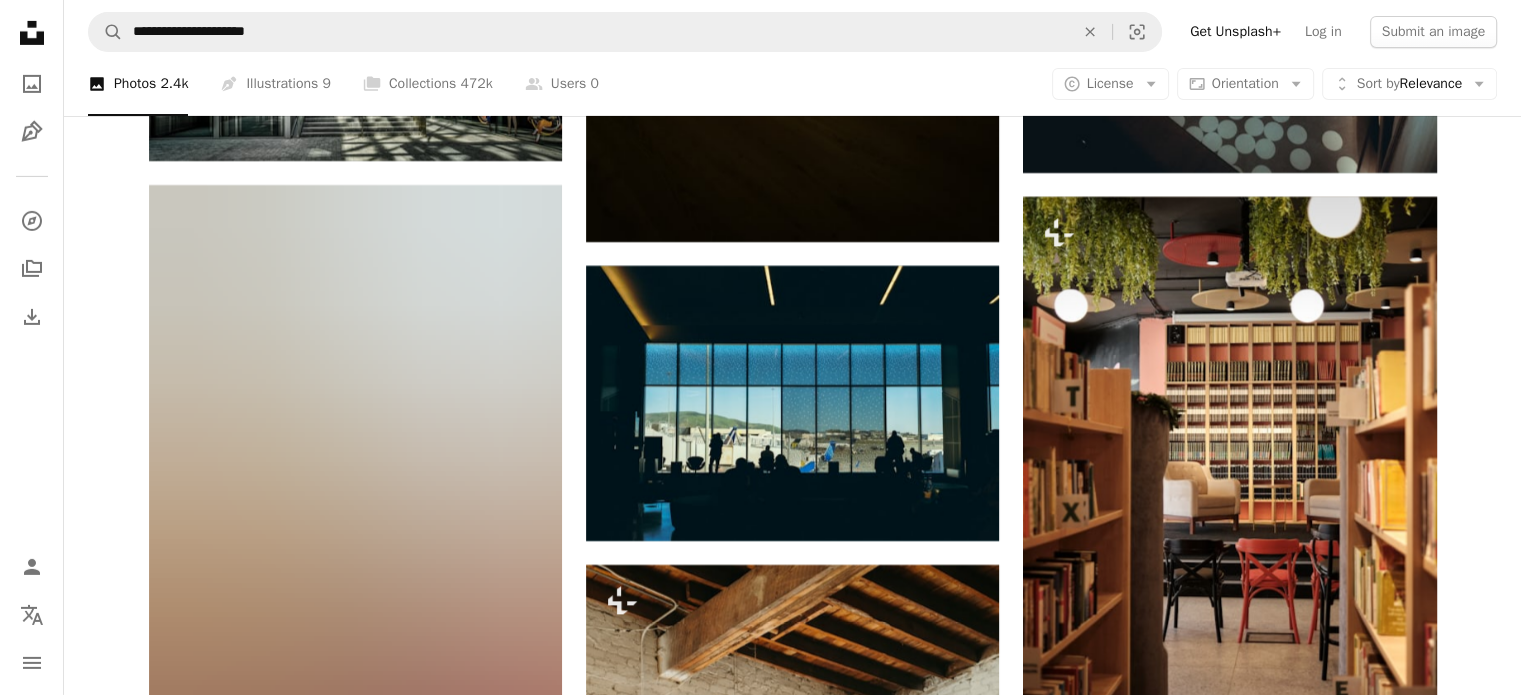 scroll, scrollTop: 14383, scrollLeft: 0, axis: vertical 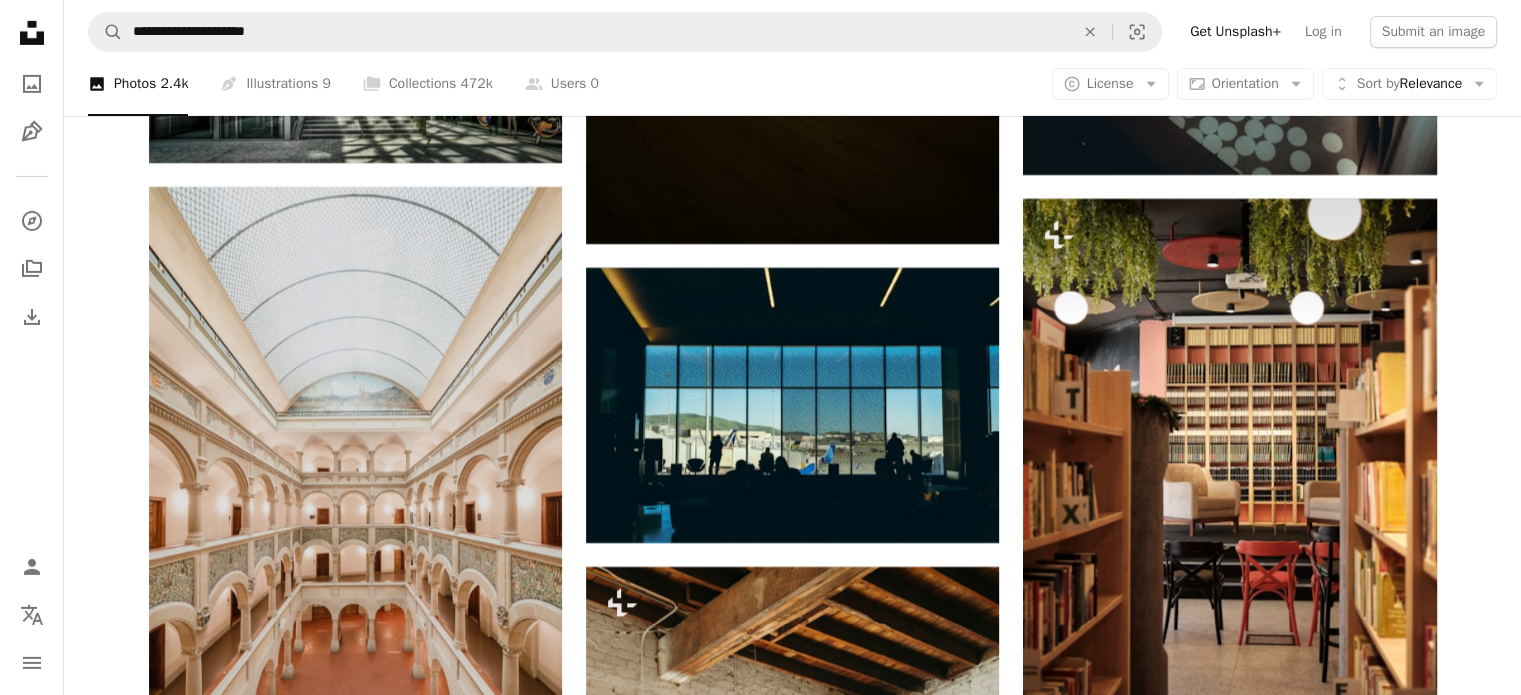 click at bounding box center [1229, 1723] 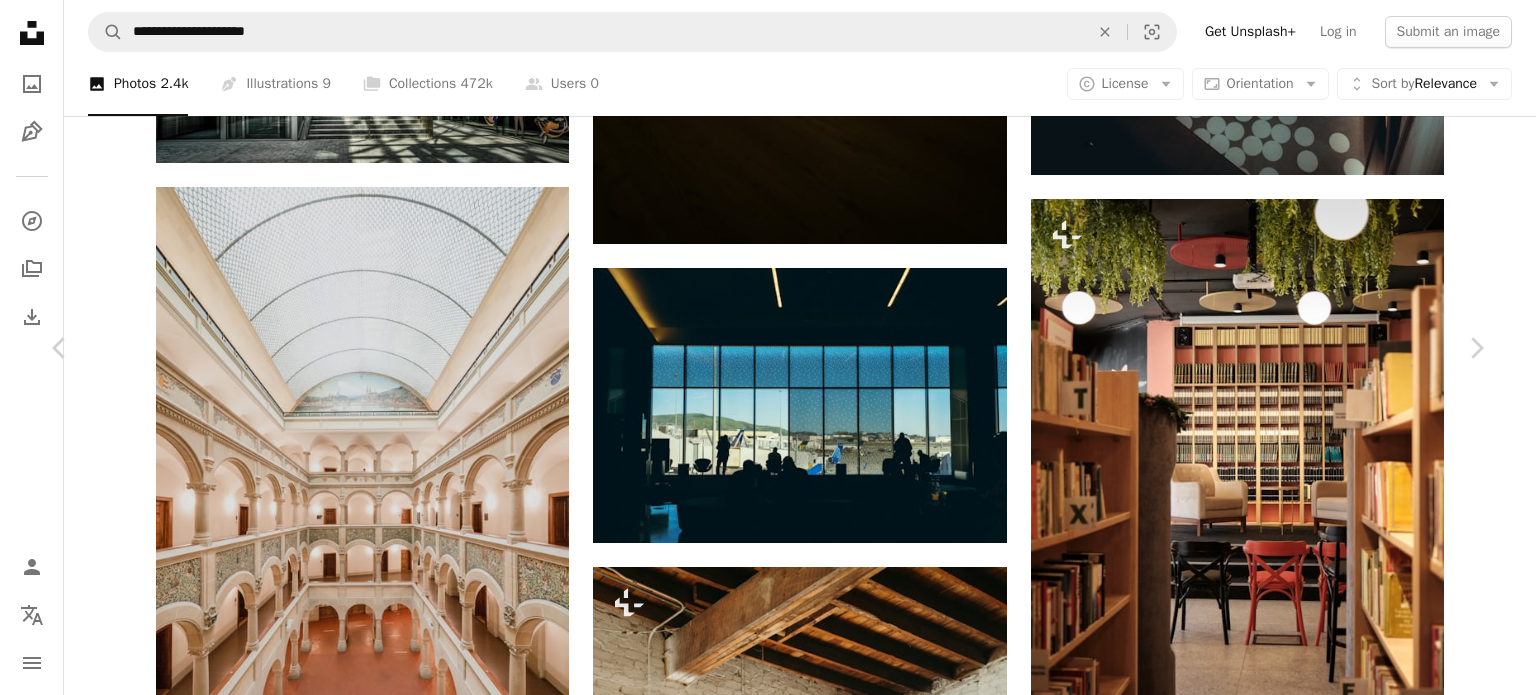 drag, startPoint x: 629, startPoint y: 226, endPoint x: 1246, endPoint y: 50, distance: 641.61127 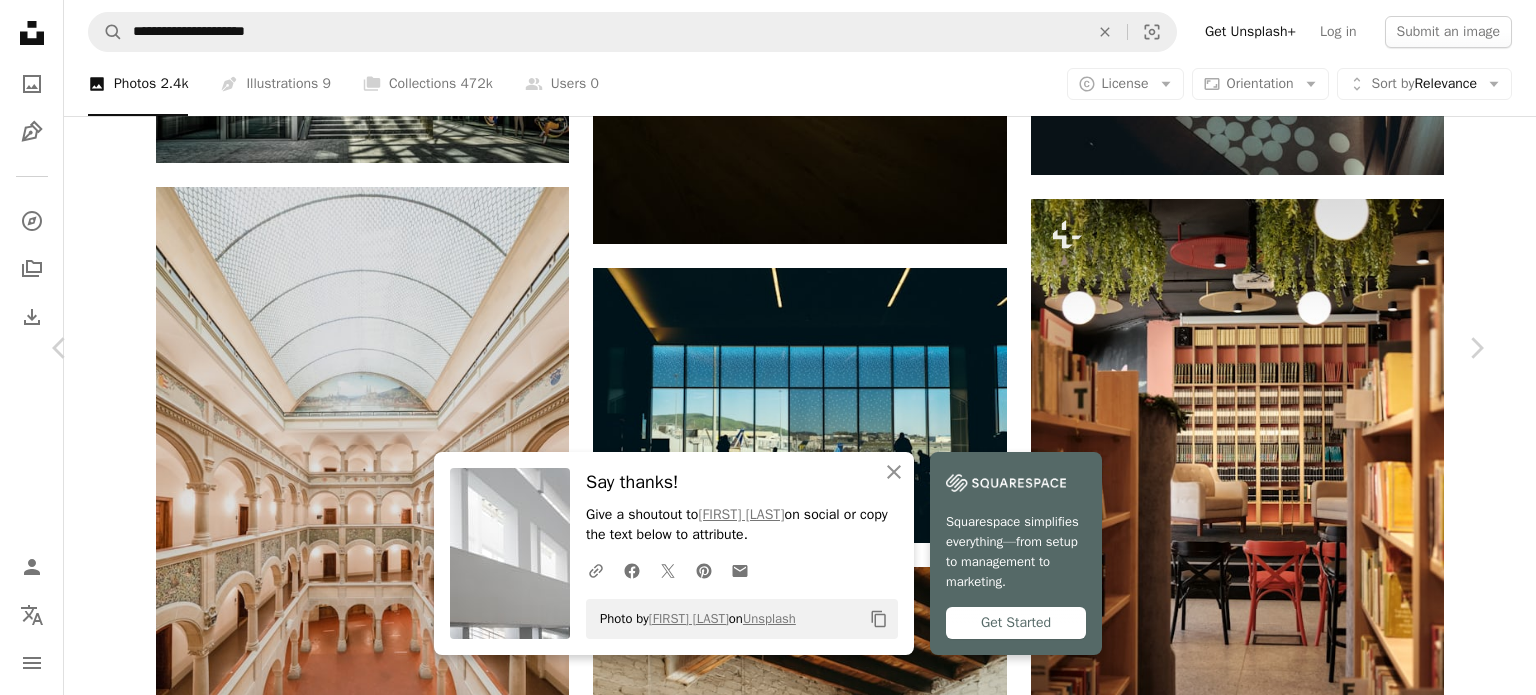 click 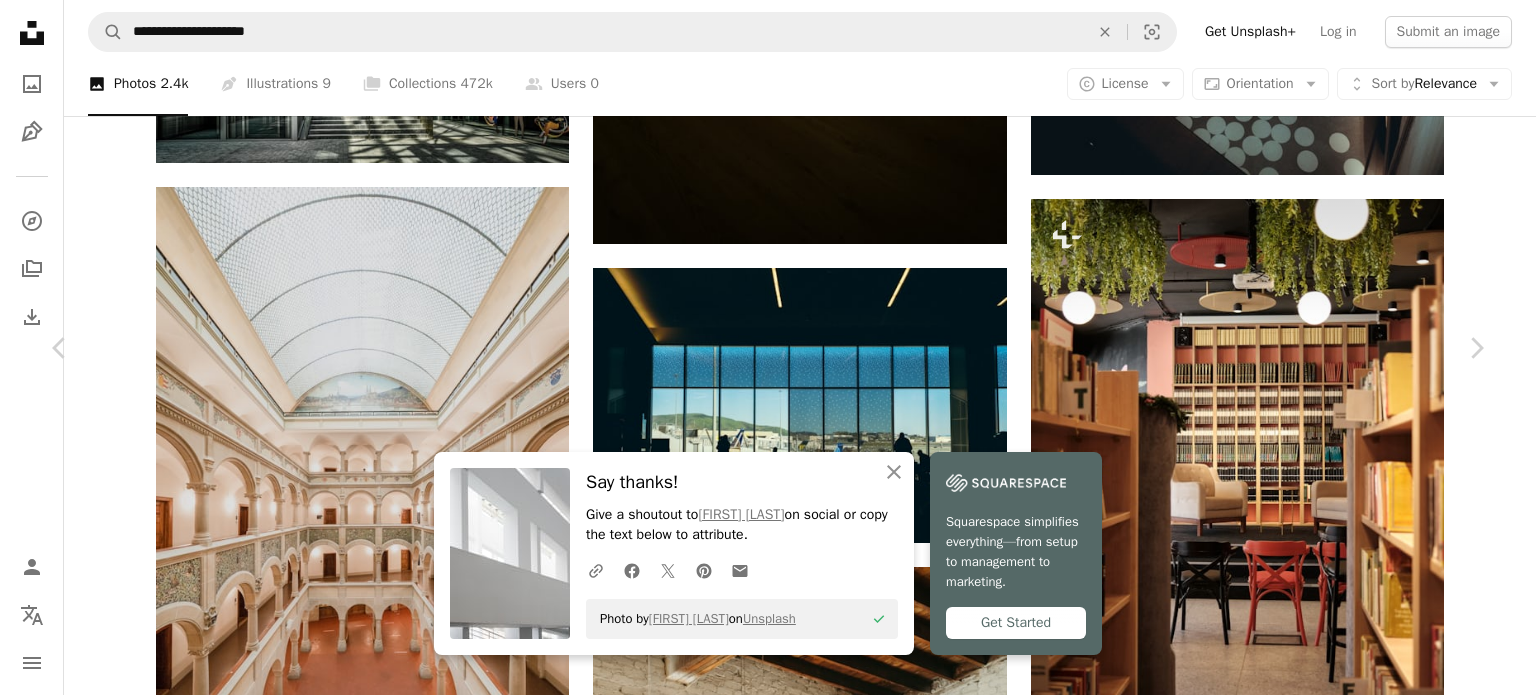 click on "Zoom in" at bounding box center (760, 6135) 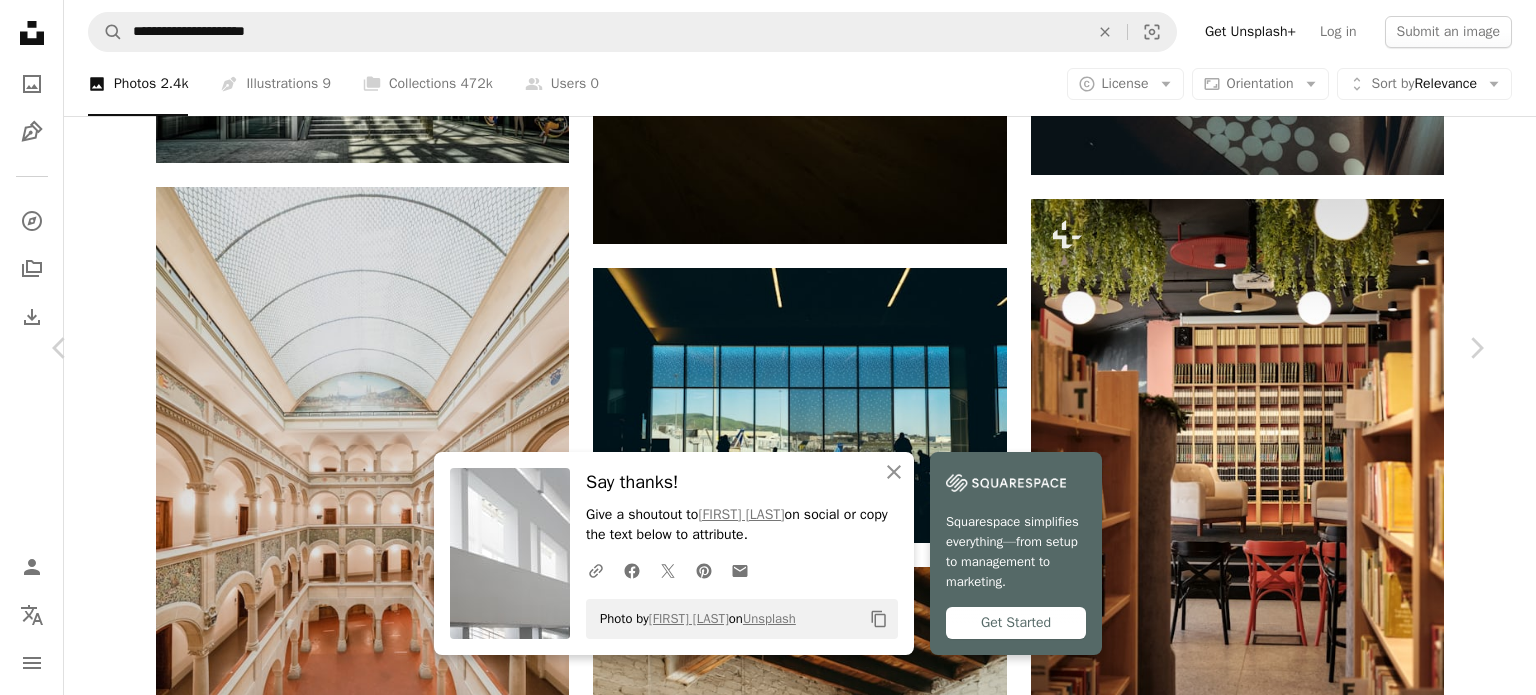 click on "An X shape" at bounding box center [20, 20] 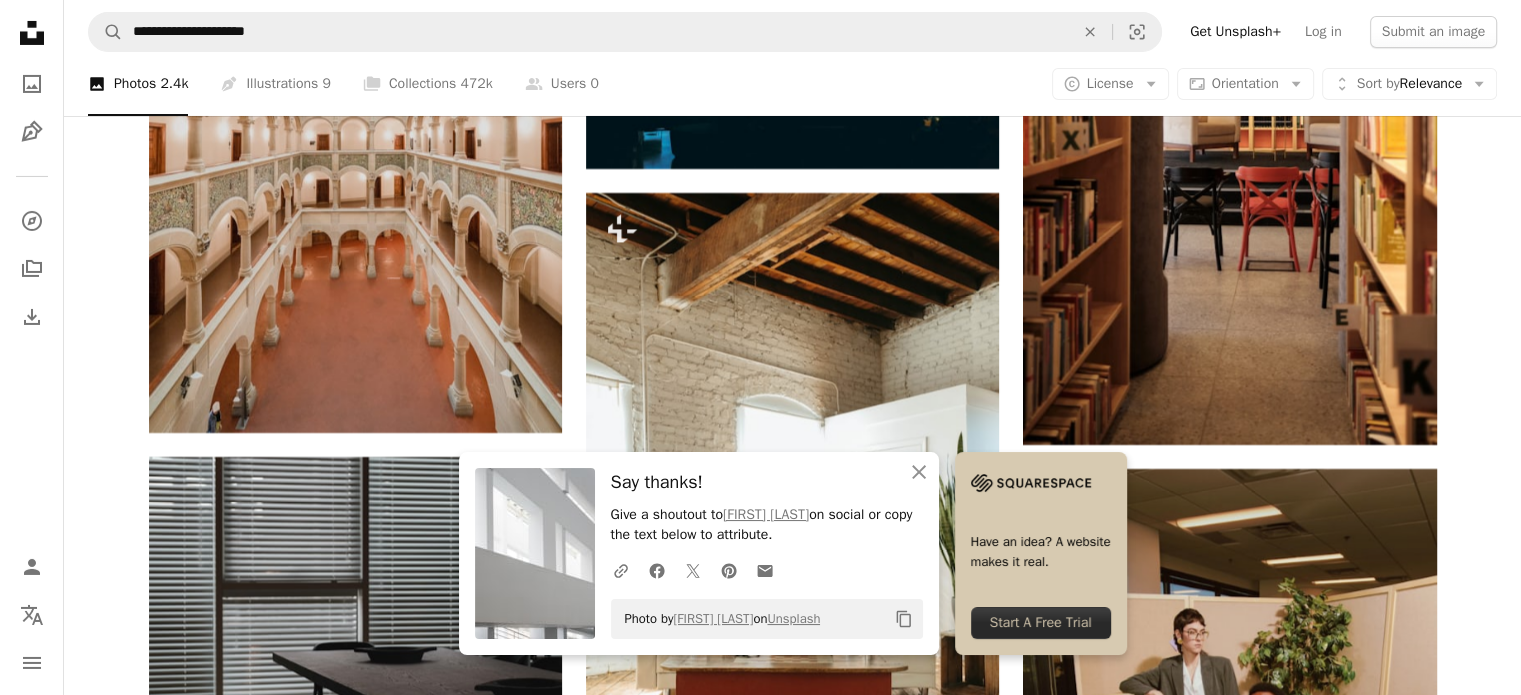 scroll, scrollTop: 14783, scrollLeft: 0, axis: vertical 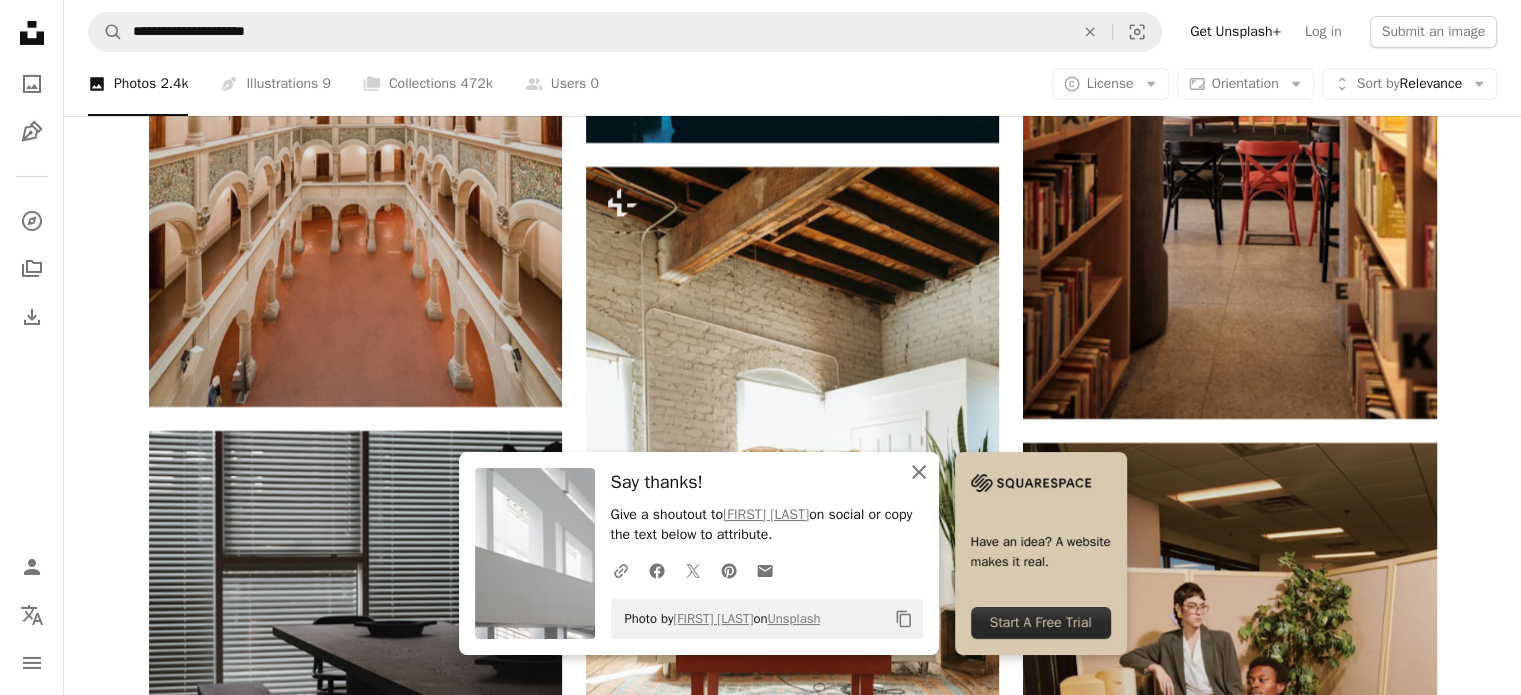 click on "An X shape" 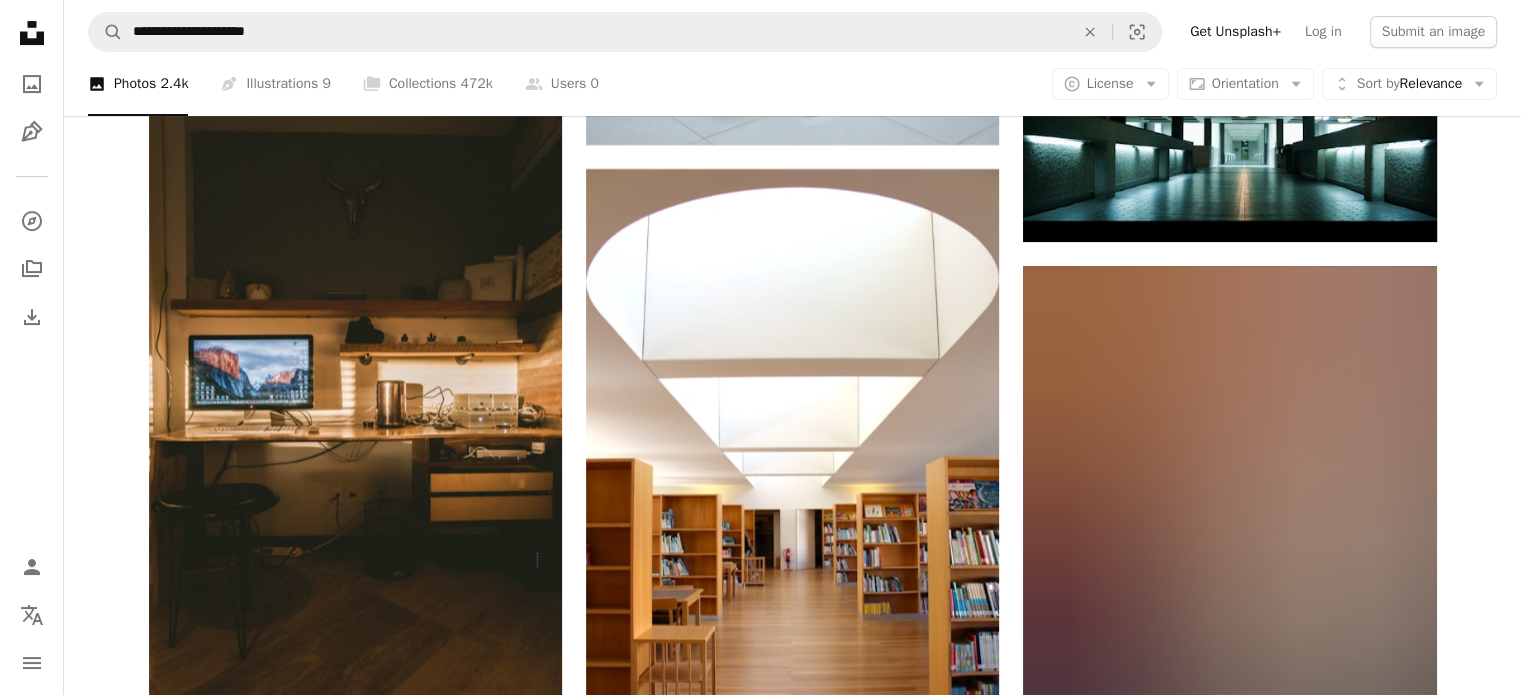 scroll, scrollTop: 23383, scrollLeft: 0, axis: vertical 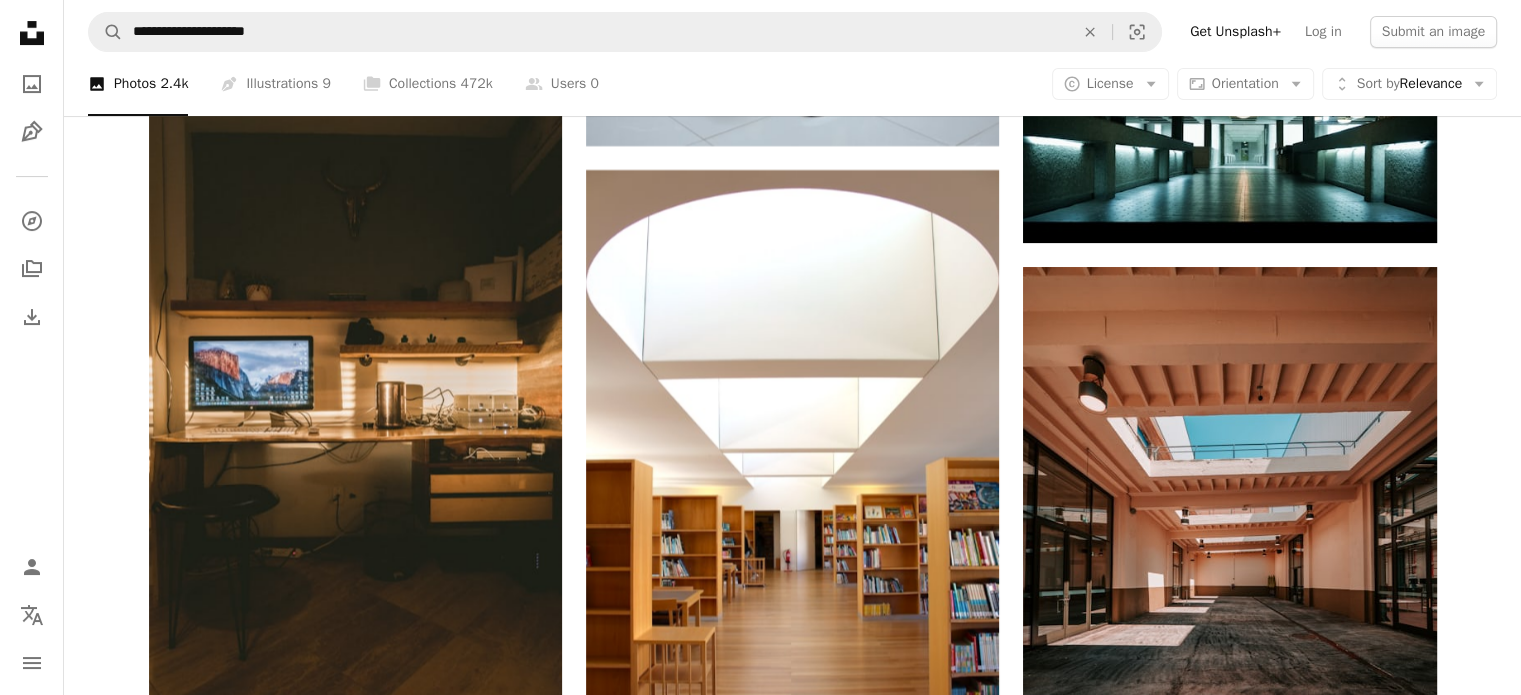 click at bounding box center (1229, 1797) 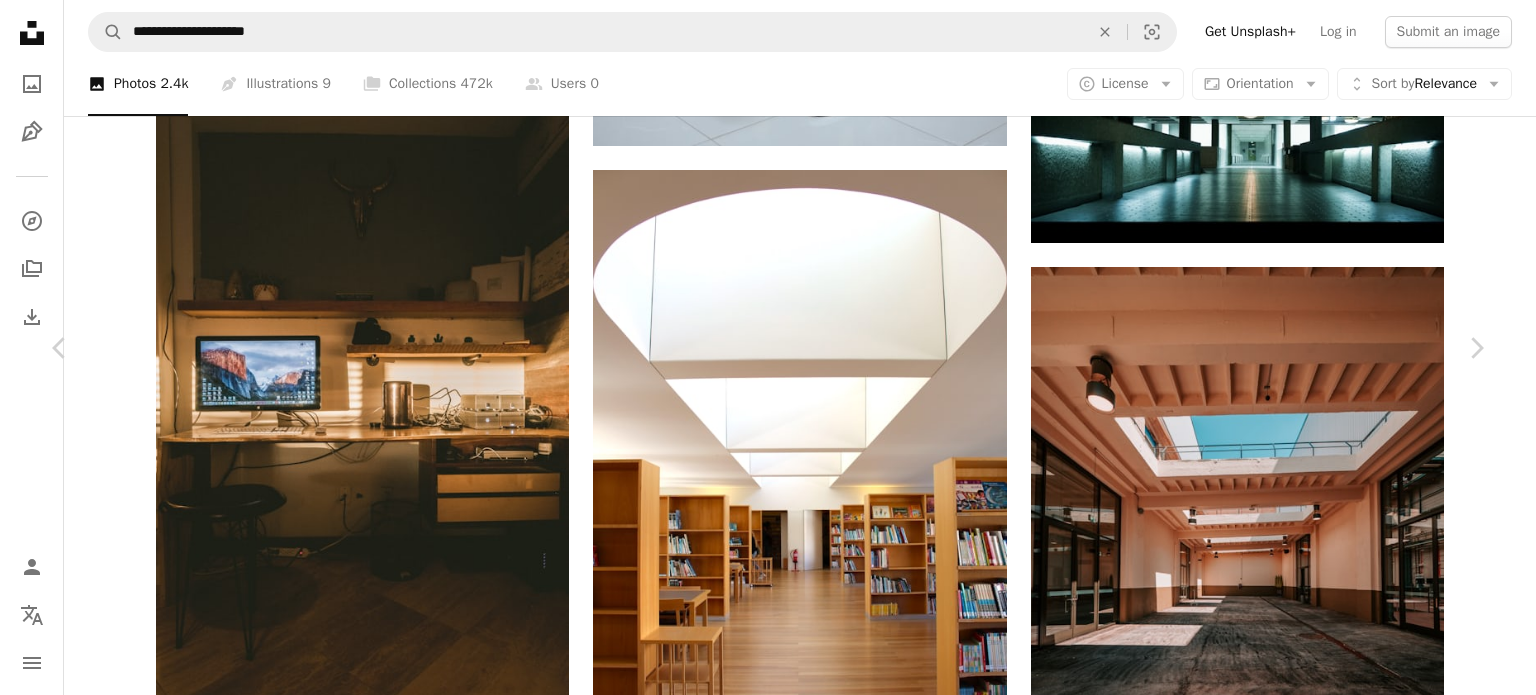 click on "An X shape Chevron left Chevron right [FIRST] [LAST] For  Unsplash+ A heart A plus sign Edit image   Plus sign for Unsplash+ A lock   Download Zoom in Featured in Photos A forward-right arrow Share More Actions architecture abstract minimalistic monochrome white vertical wallpaper background A map marker [COUNTRY] Calendar outlined Published on  October 27, 2022 Safety Licensed under the  Unsplash+ License 4K Images wallpaper for mobile architecture white minimal wallpapers backgrounds minimalism simple wallpaper monochrome minimal background geometric shapes architecture wallpaper minimal art lines wallpaper white architecture skylight lines background wallpaper minimalism Free images From this series Chevron right Plus sign for Unsplash+ Plus sign for Unsplash+ Plus sign for Unsplash+ Plus sign for Unsplash+ Plus sign for Unsplash+ Plus sign for Unsplash+ Plus sign for Unsplash+ Plus sign for Unsplash+ Plus sign for Unsplash+ Plus sign for Unsplash+ Plus sign for Unsplash+ Related images Plus sign for Unsplash+ A heart A plus sign" at bounding box center [768, 7376] 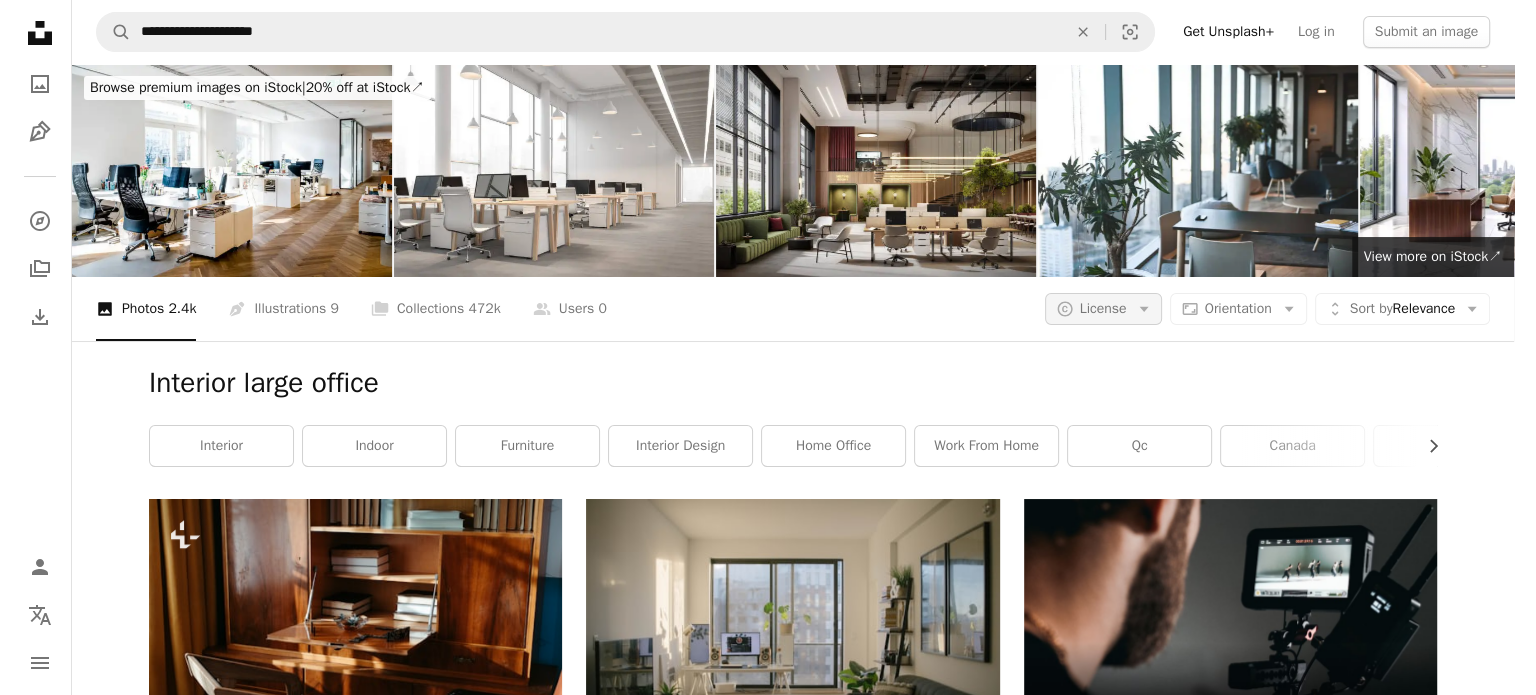 scroll, scrollTop: 0, scrollLeft: 0, axis: both 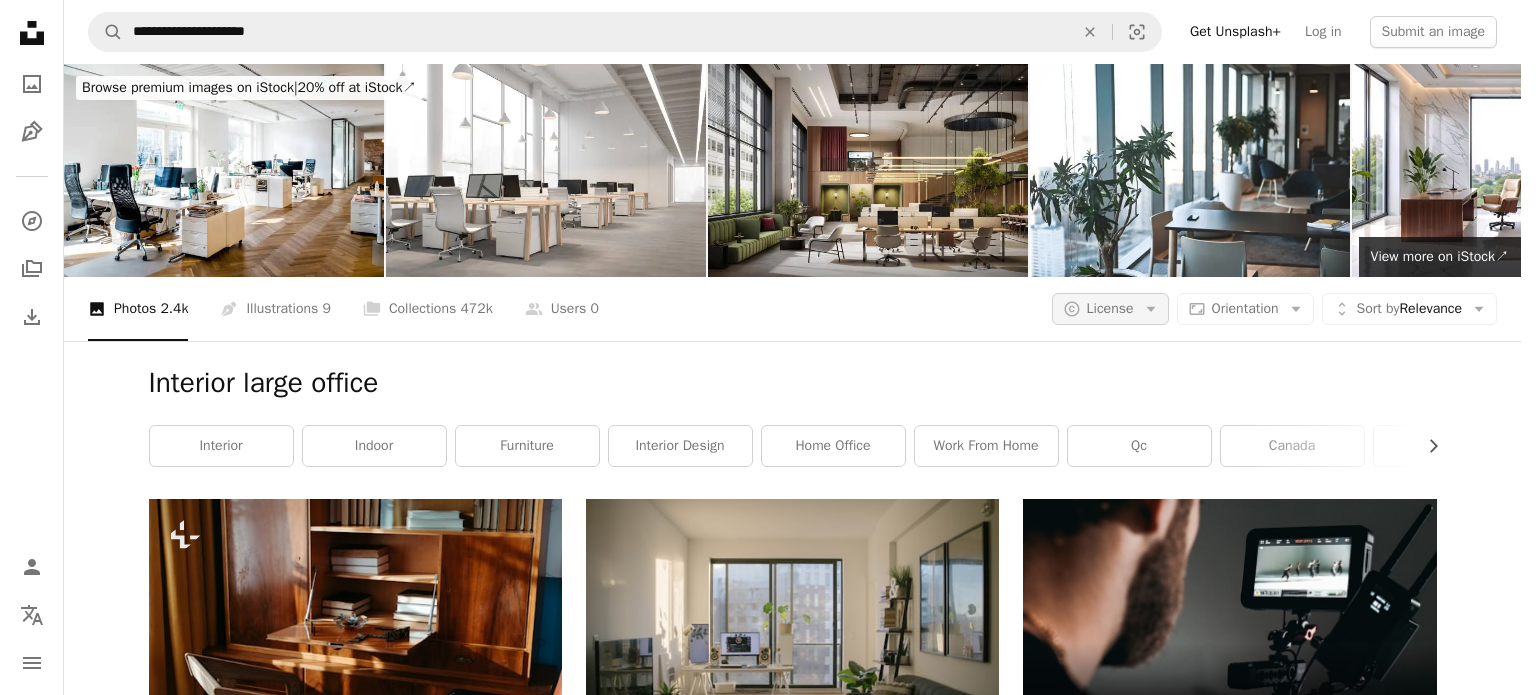 click on "A copyright icon © License Arrow down" at bounding box center [1110, 309] 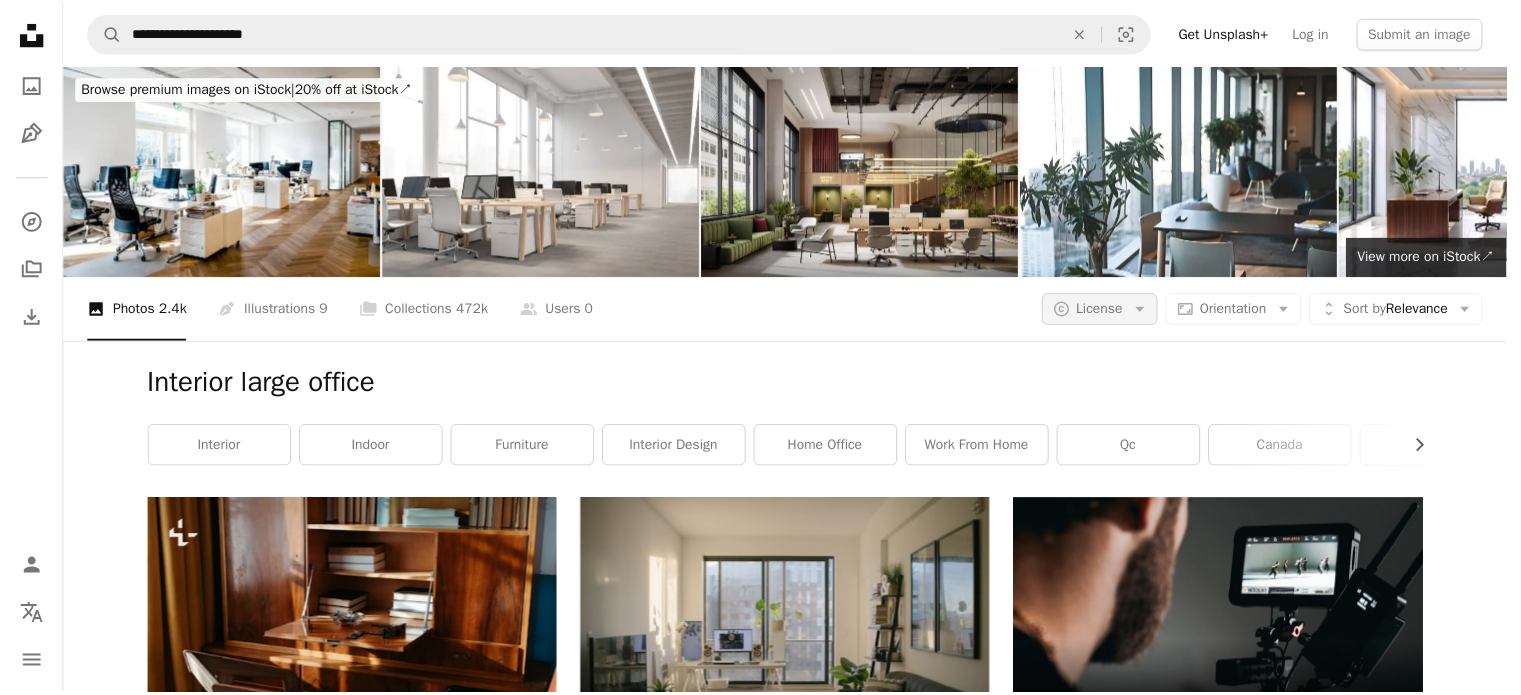 scroll, scrollTop: 23383, scrollLeft: 0, axis: vertical 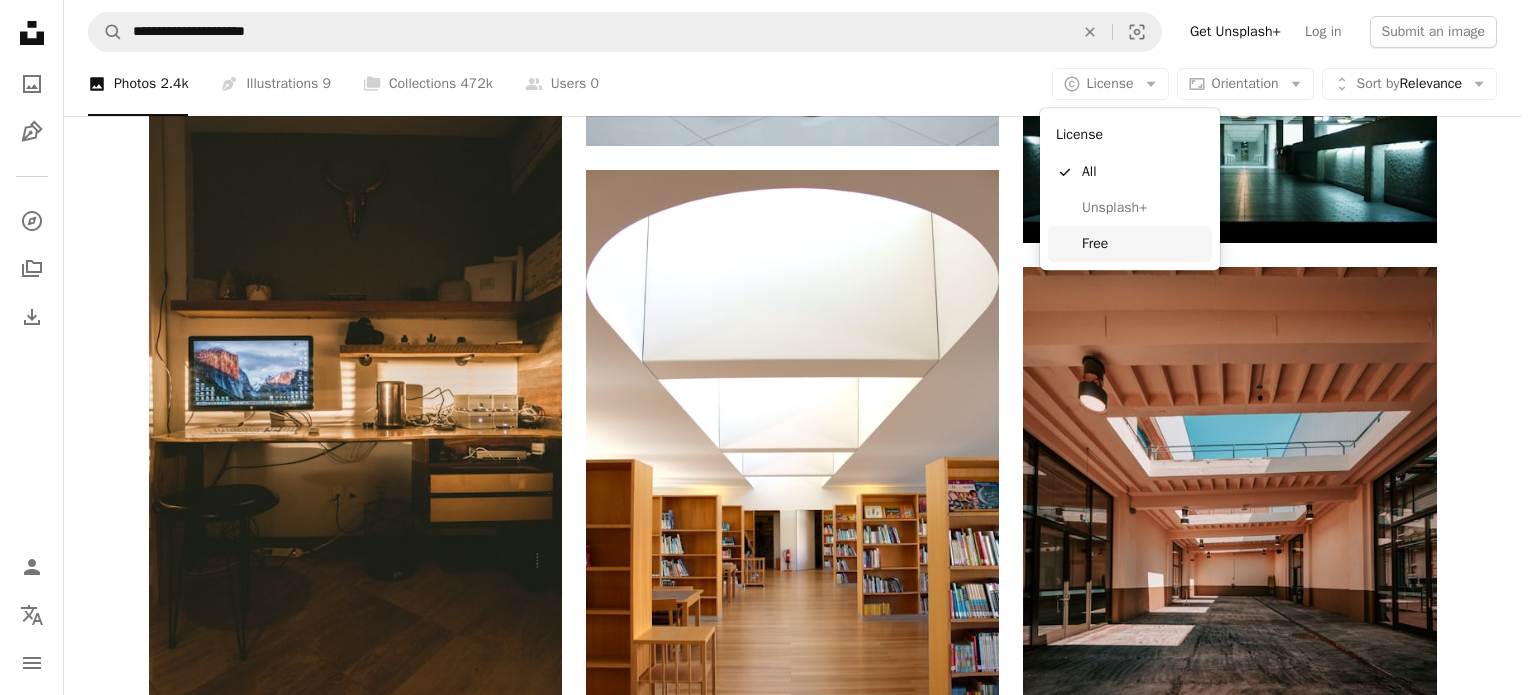 click on "Free" at bounding box center [1143, 244] 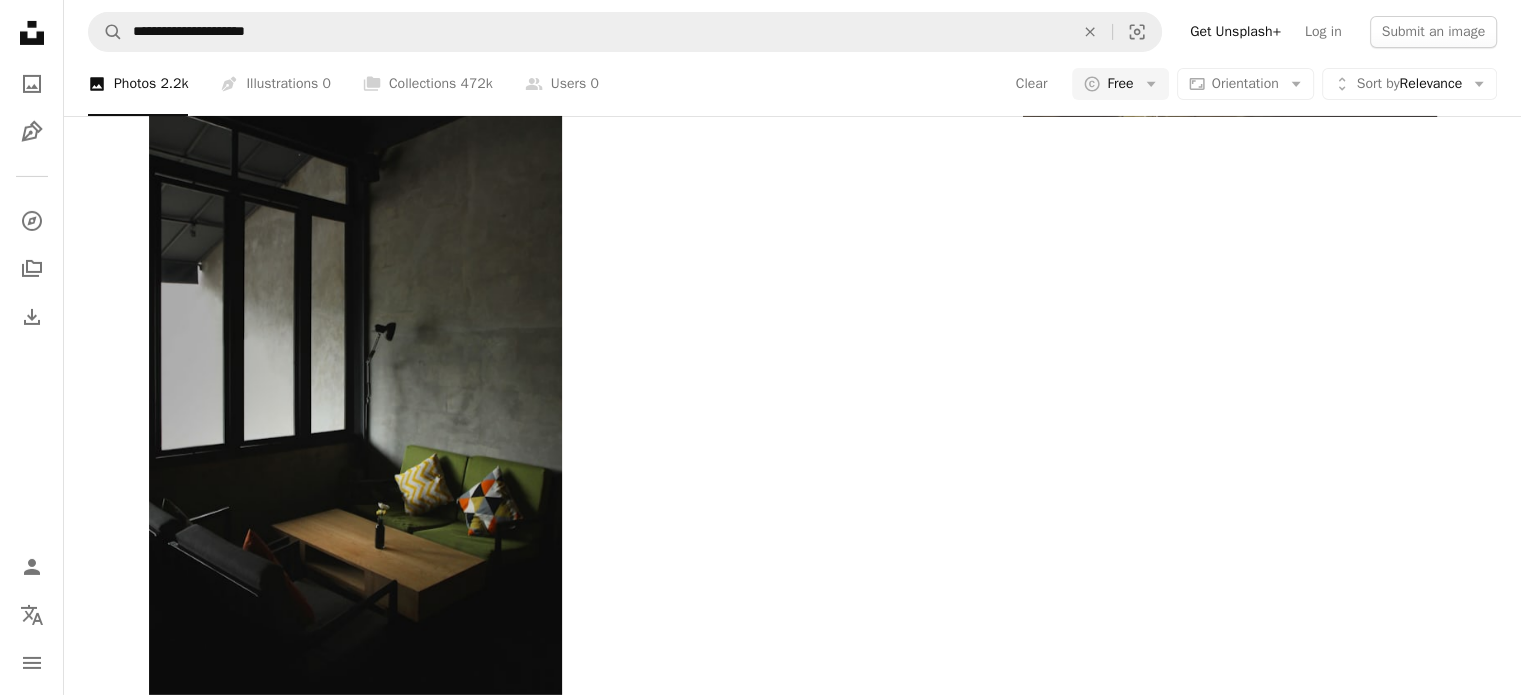 scroll, scrollTop: 3900, scrollLeft: 0, axis: vertical 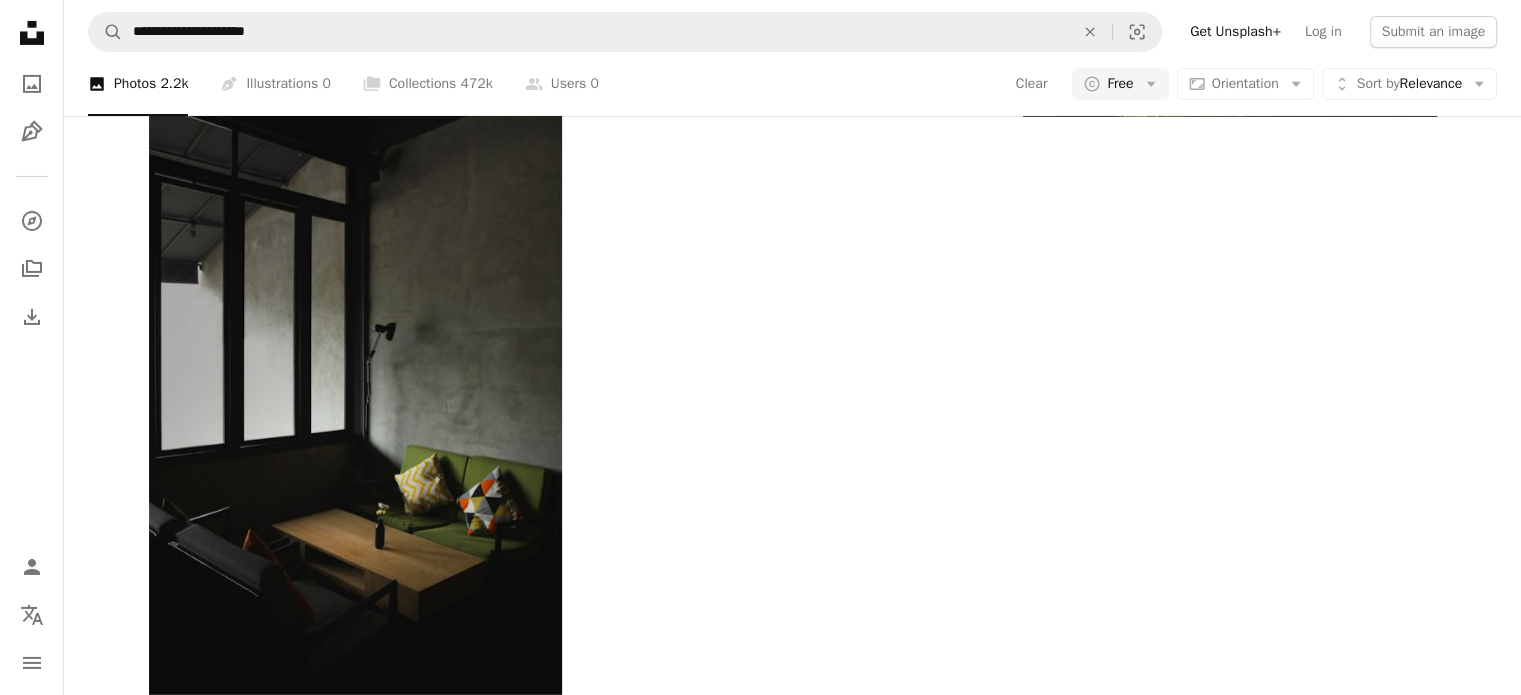 click at bounding box center [792, -2479] 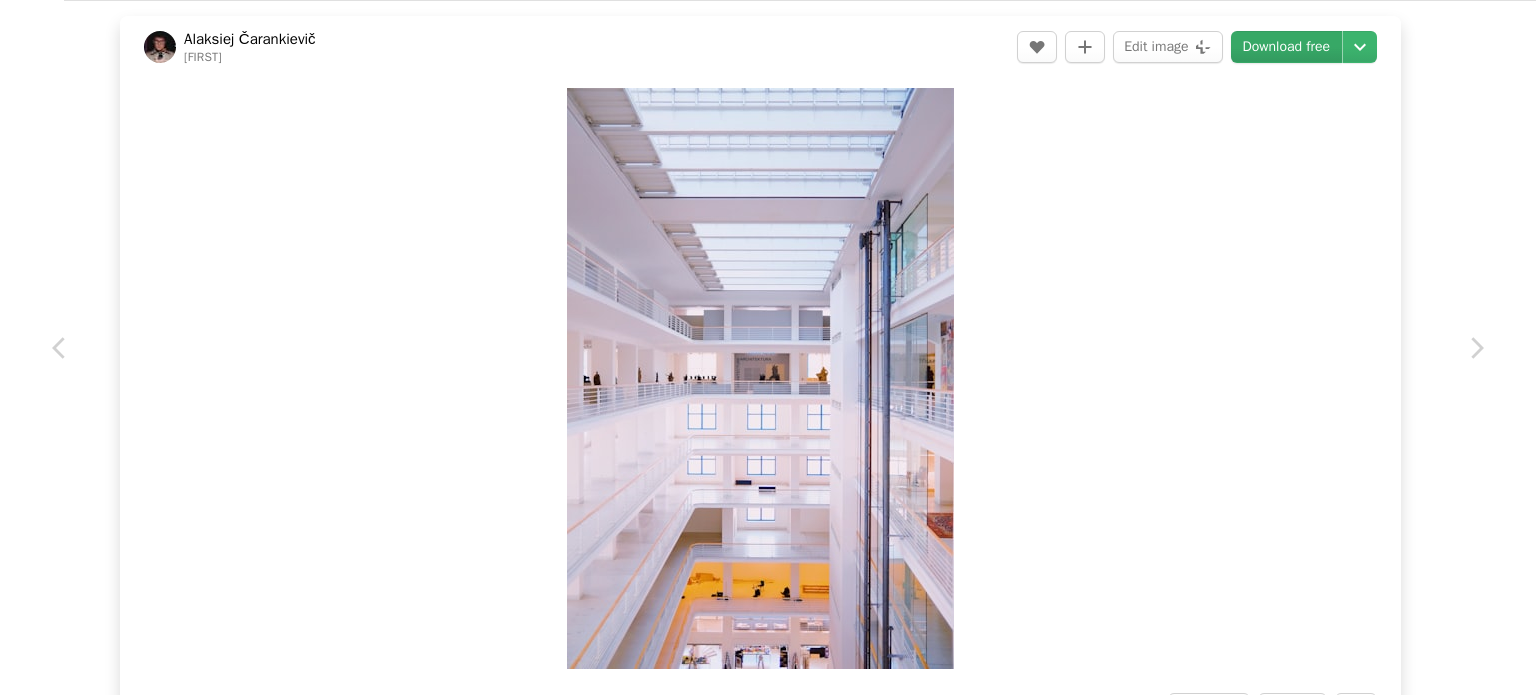 click on "Download free" at bounding box center [1287, 47] 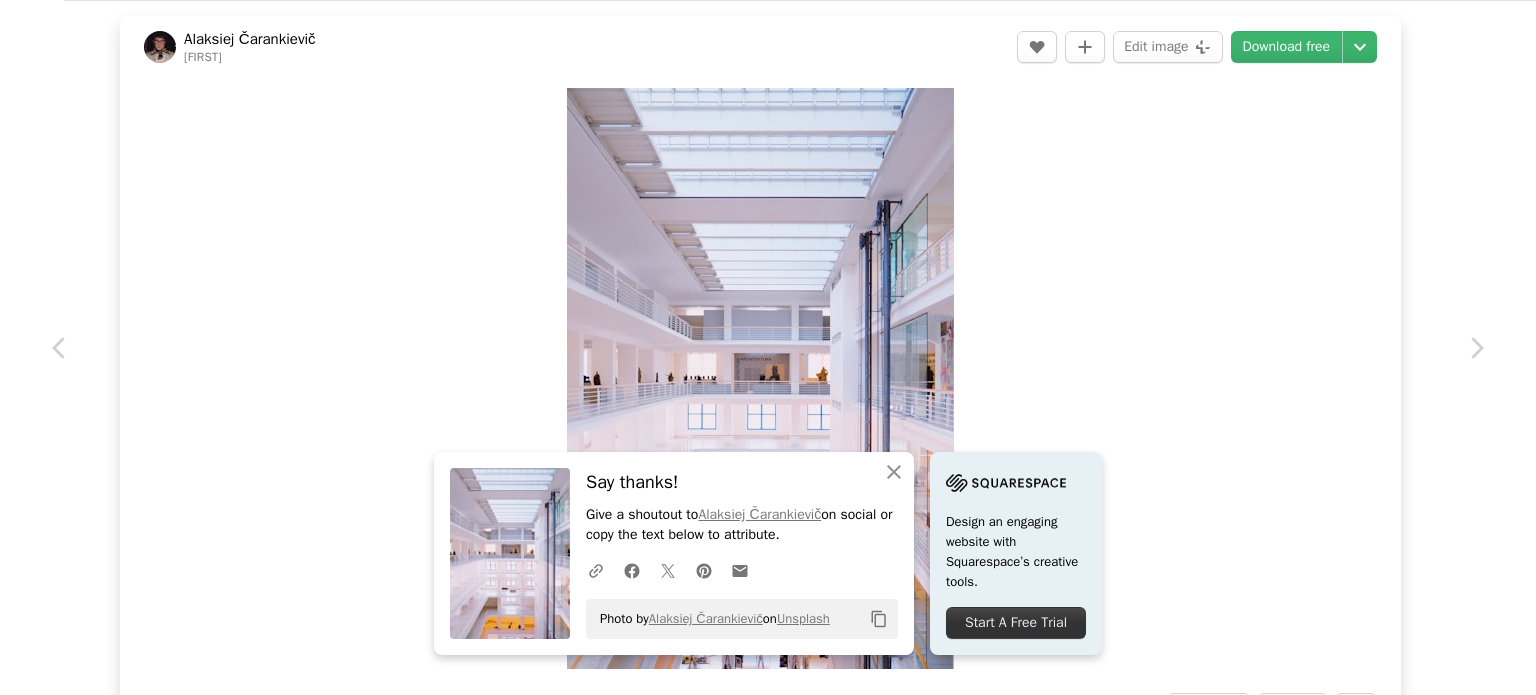 click on "An X shape" at bounding box center [20, 20] 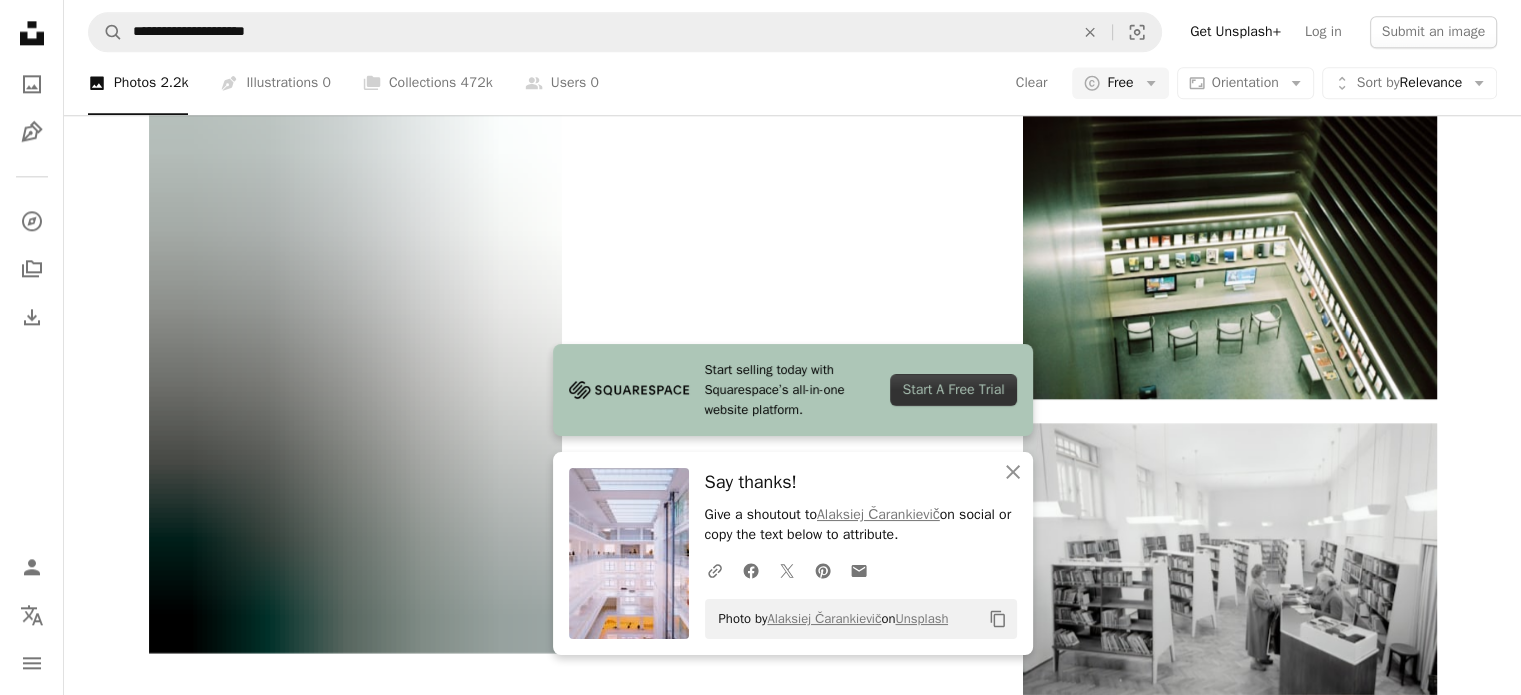 scroll, scrollTop: 4600, scrollLeft: 0, axis: vertical 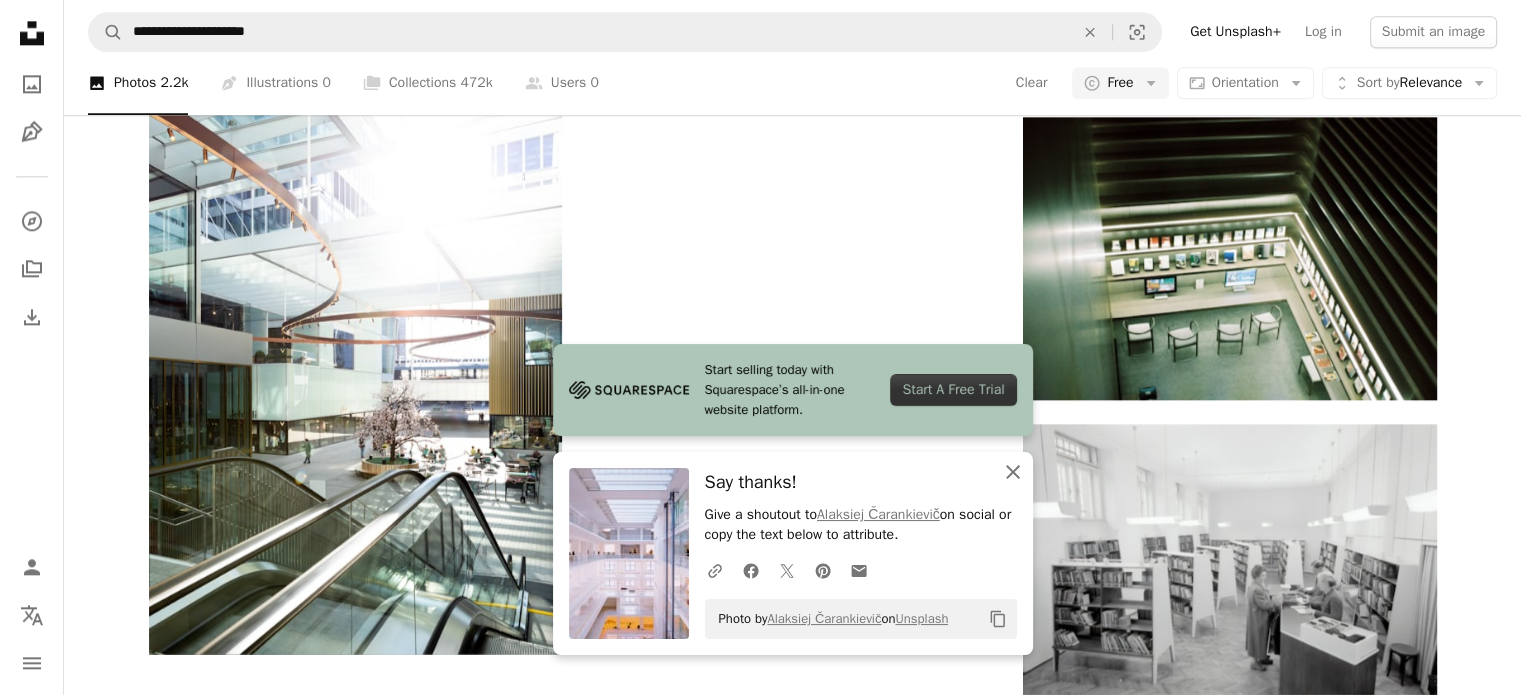 click 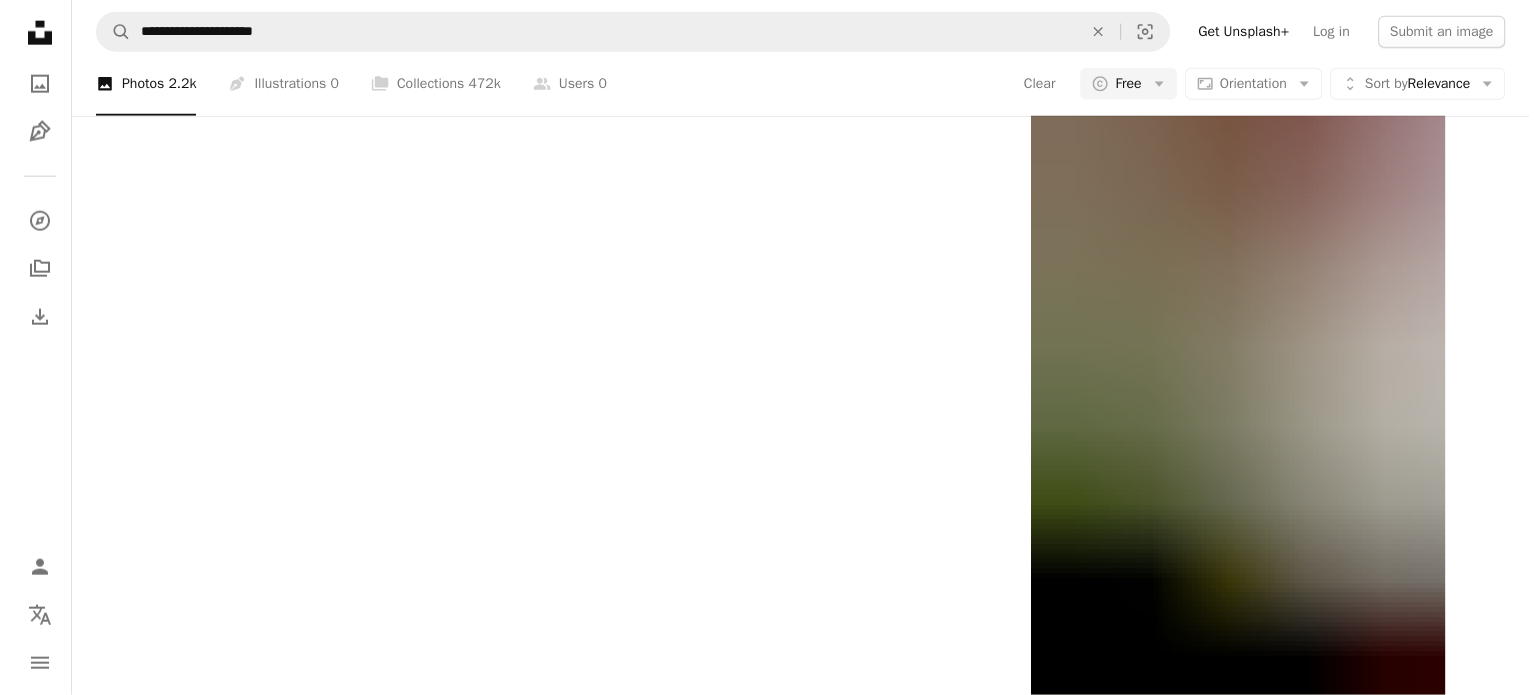 scroll, scrollTop: 16900, scrollLeft: 0, axis: vertical 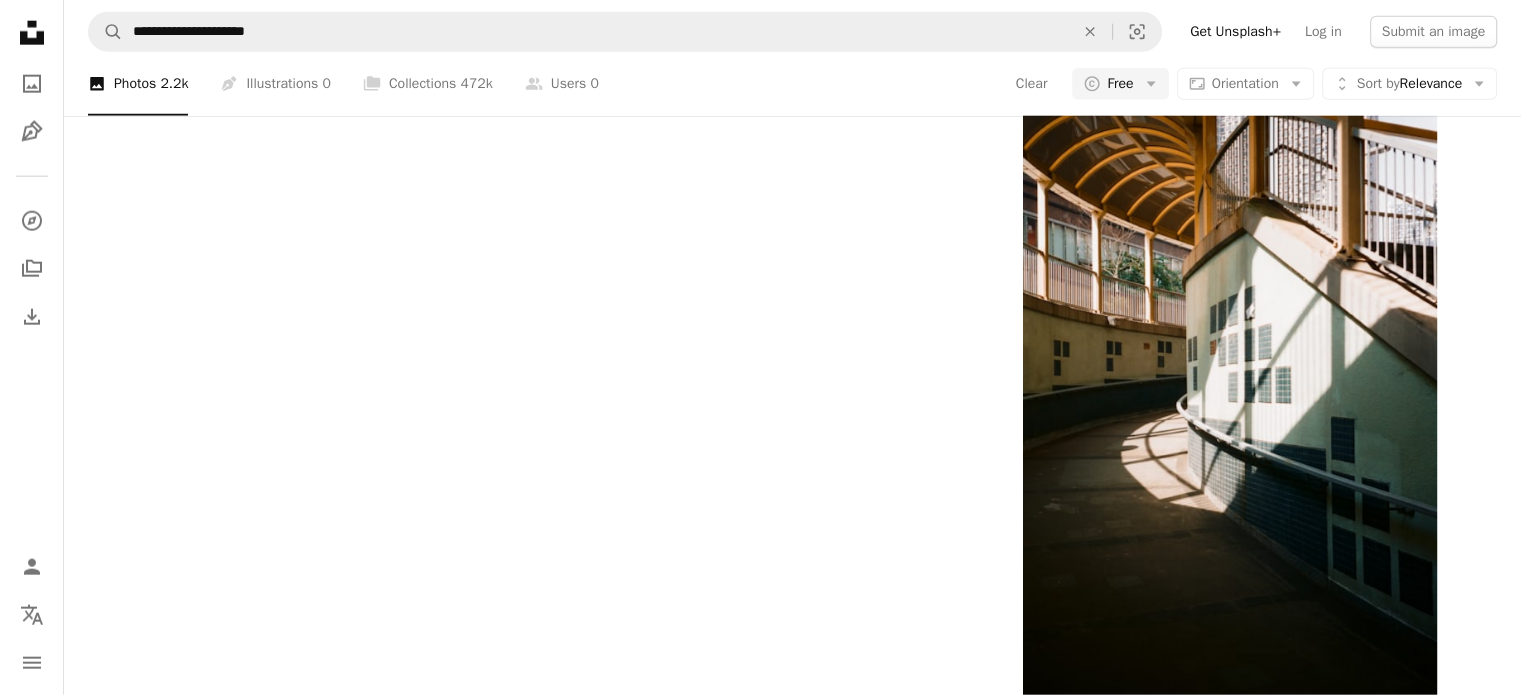 click at bounding box center (792, -2813) 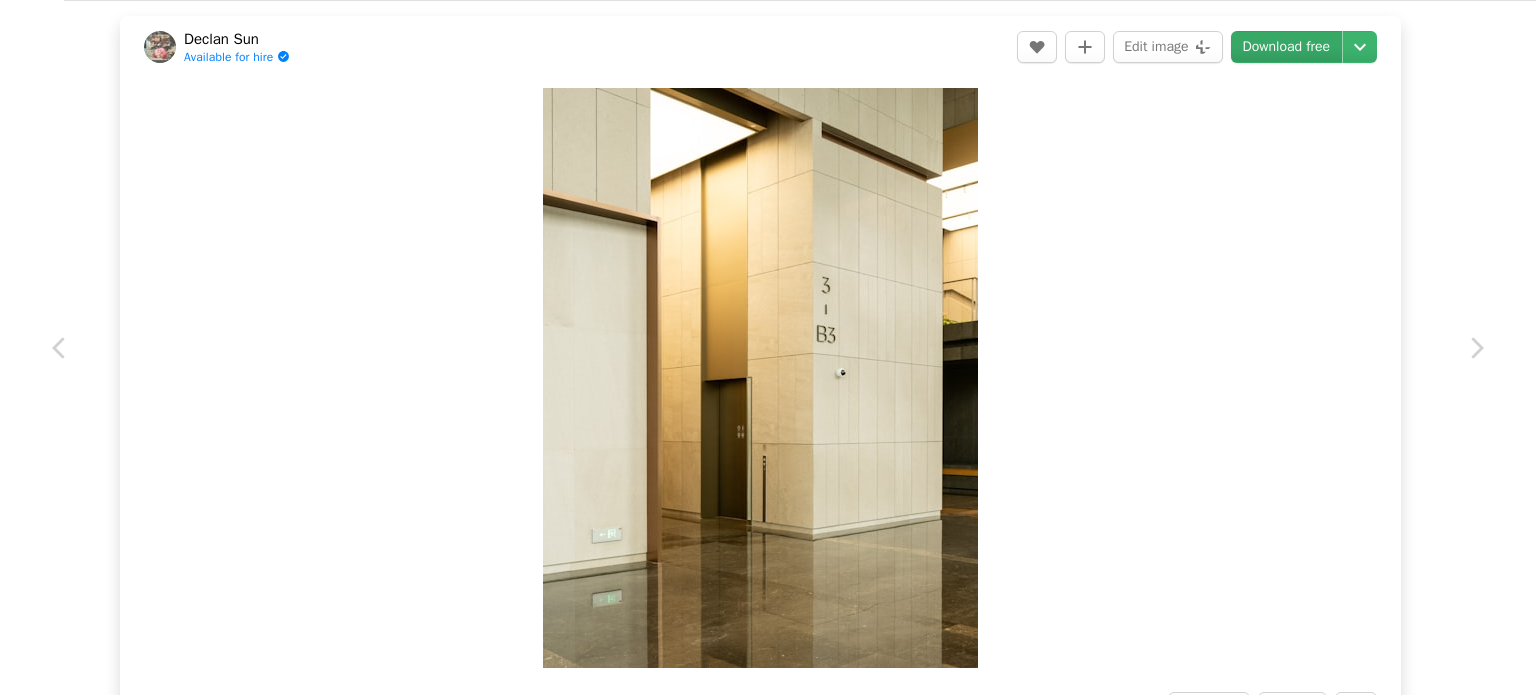 click on "Download free" at bounding box center [1287, 47] 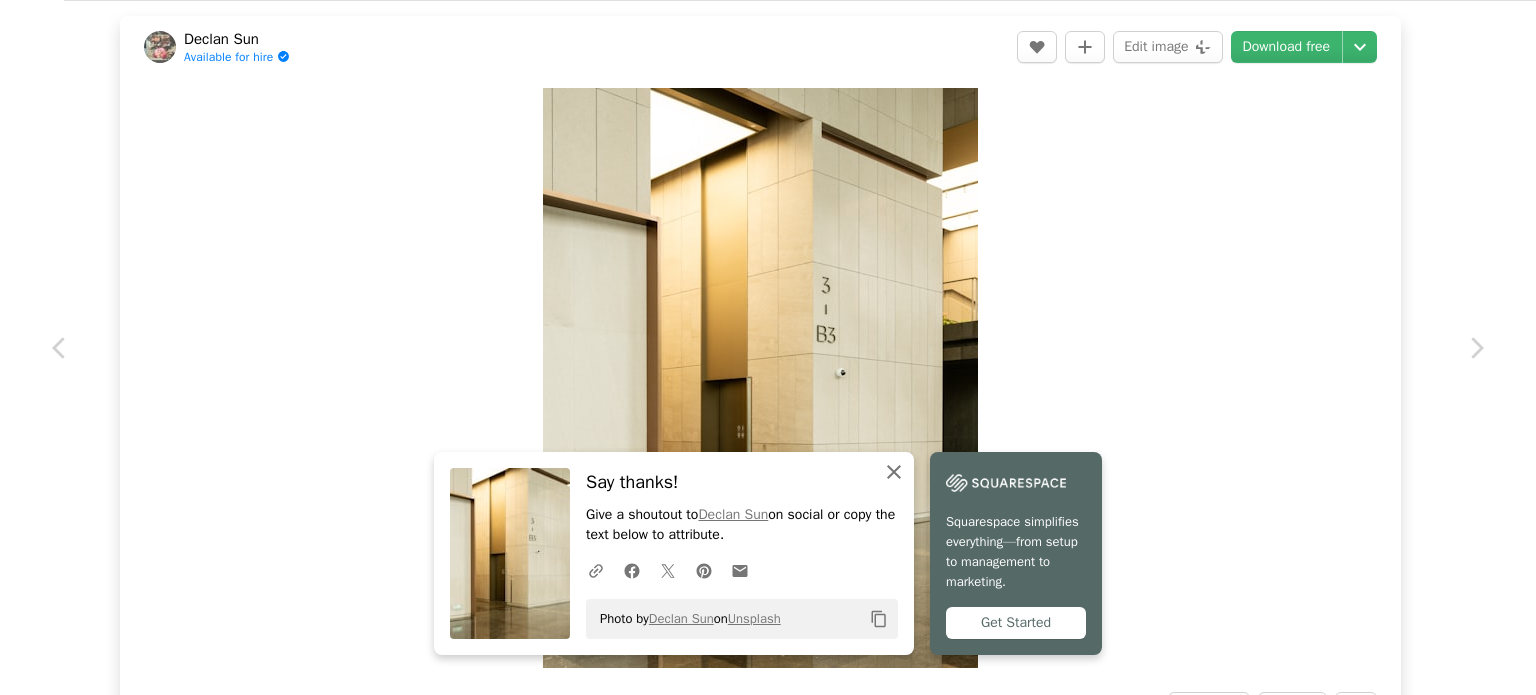 click on "An X shape" 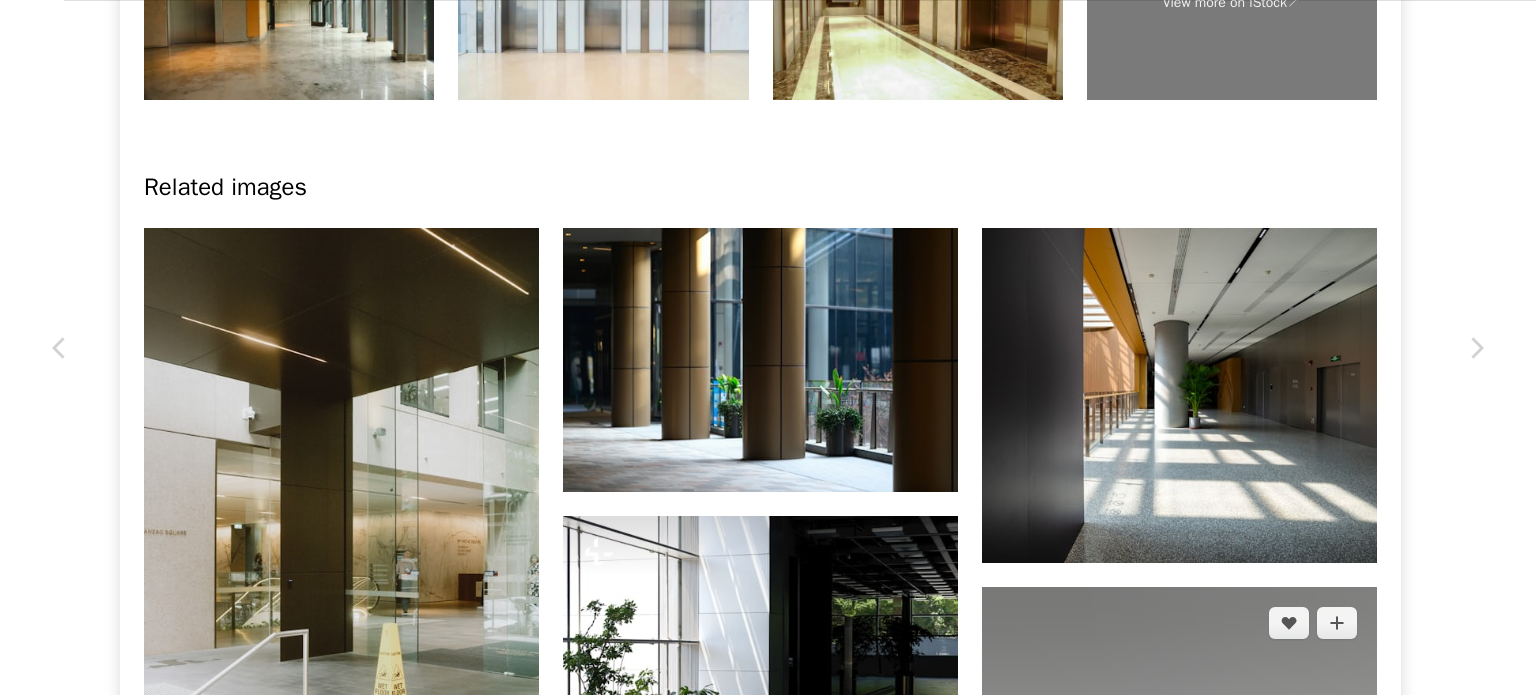 scroll, scrollTop: 1200, scrollLeft: 0, axis: vertical 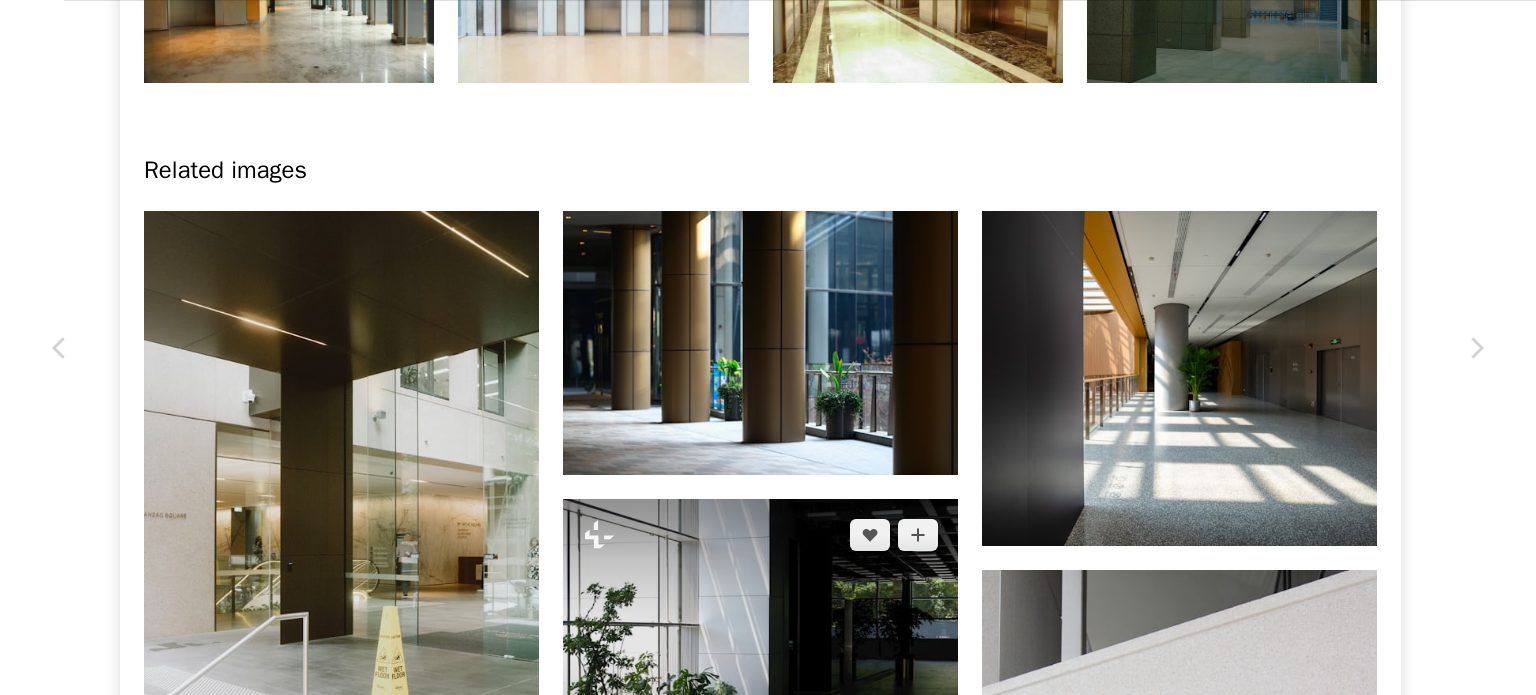 click at bounding box center (760, 647) 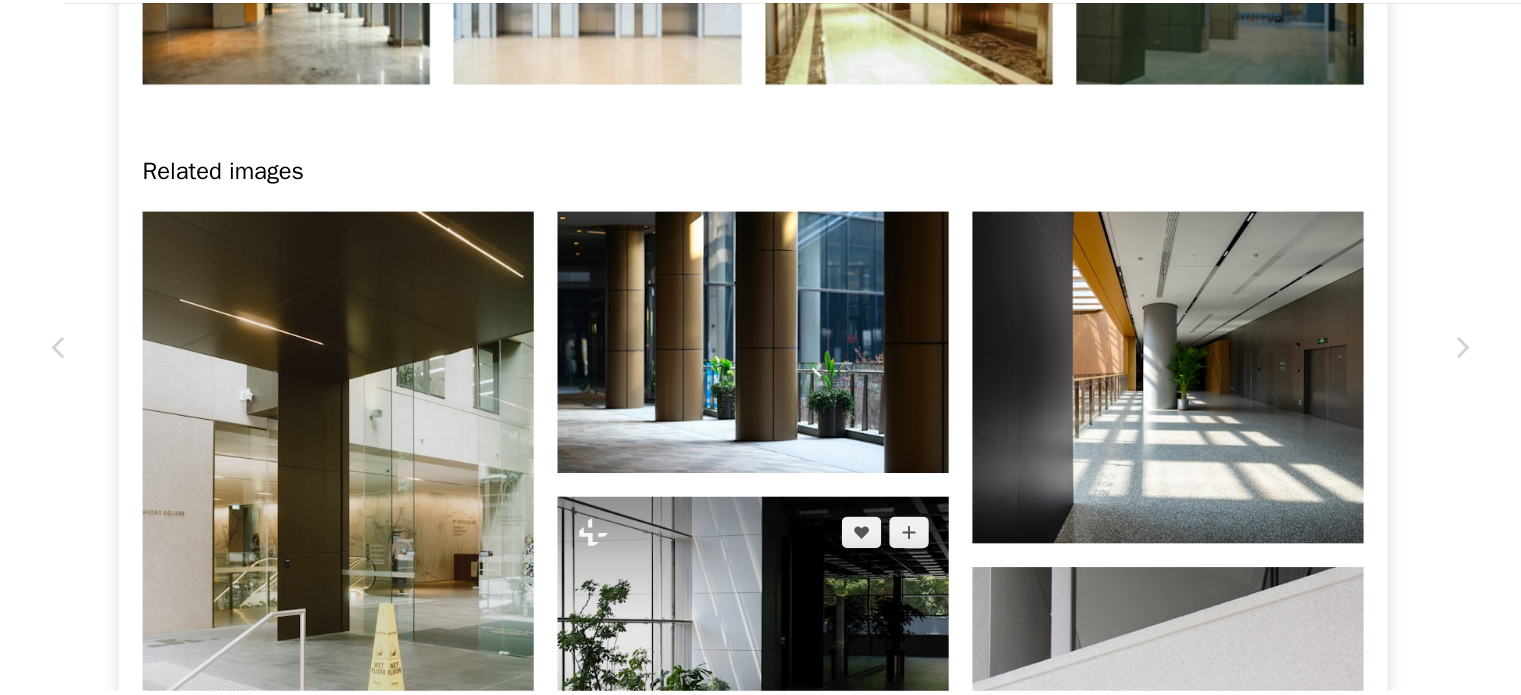 scroll, scrollTop: 0, scrollLeft: 0, axis: both 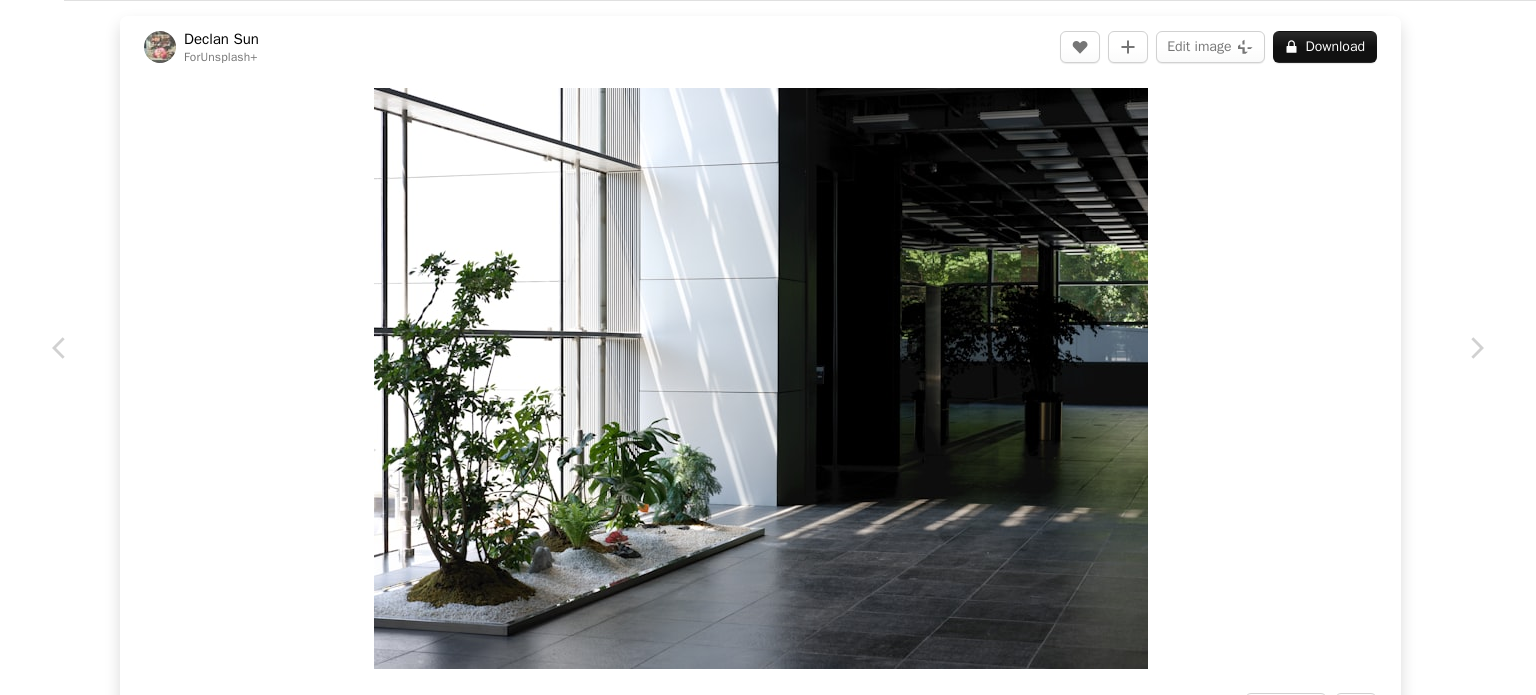 click on "An X shape" at bounding box center (20, 20) 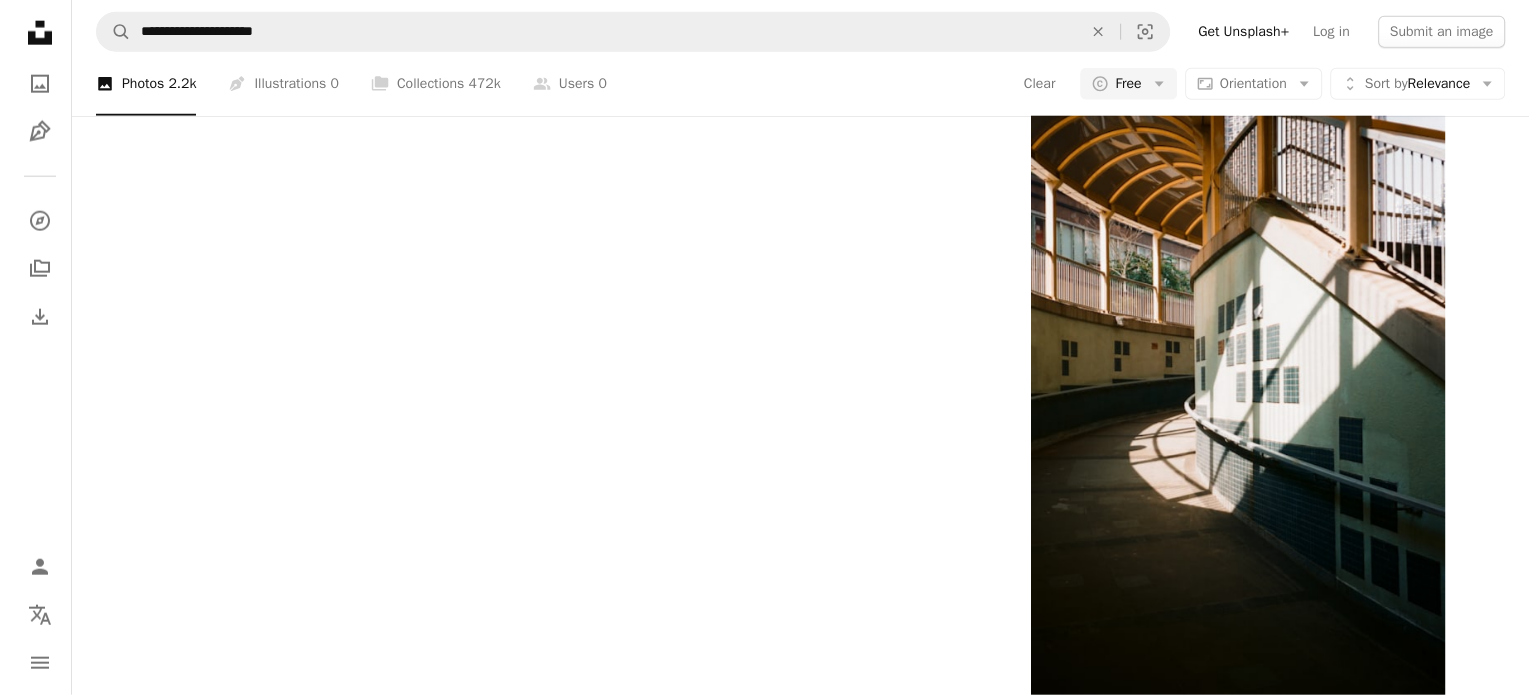 scroll, scrollTop: 16600, scrollLeft: 0, axis: vertical 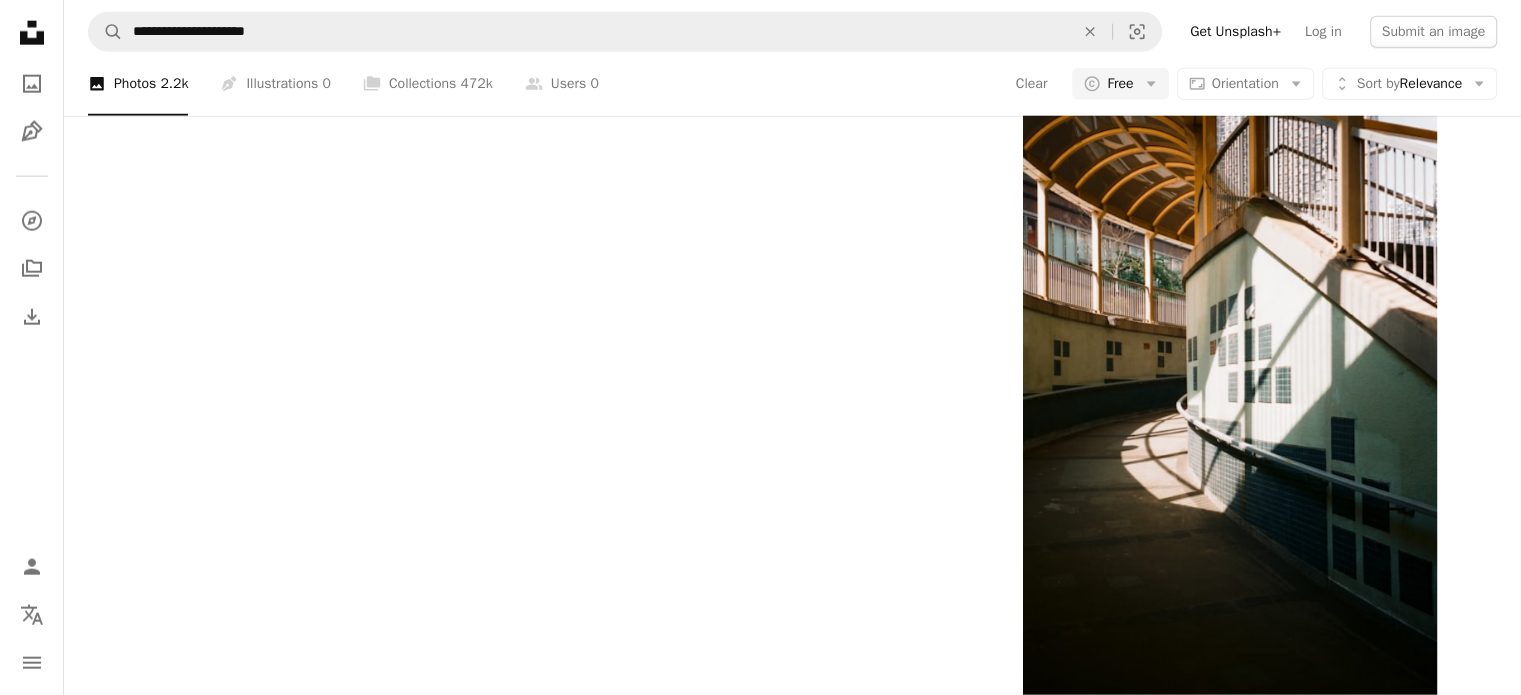 click at bounding box center [792, -2813] 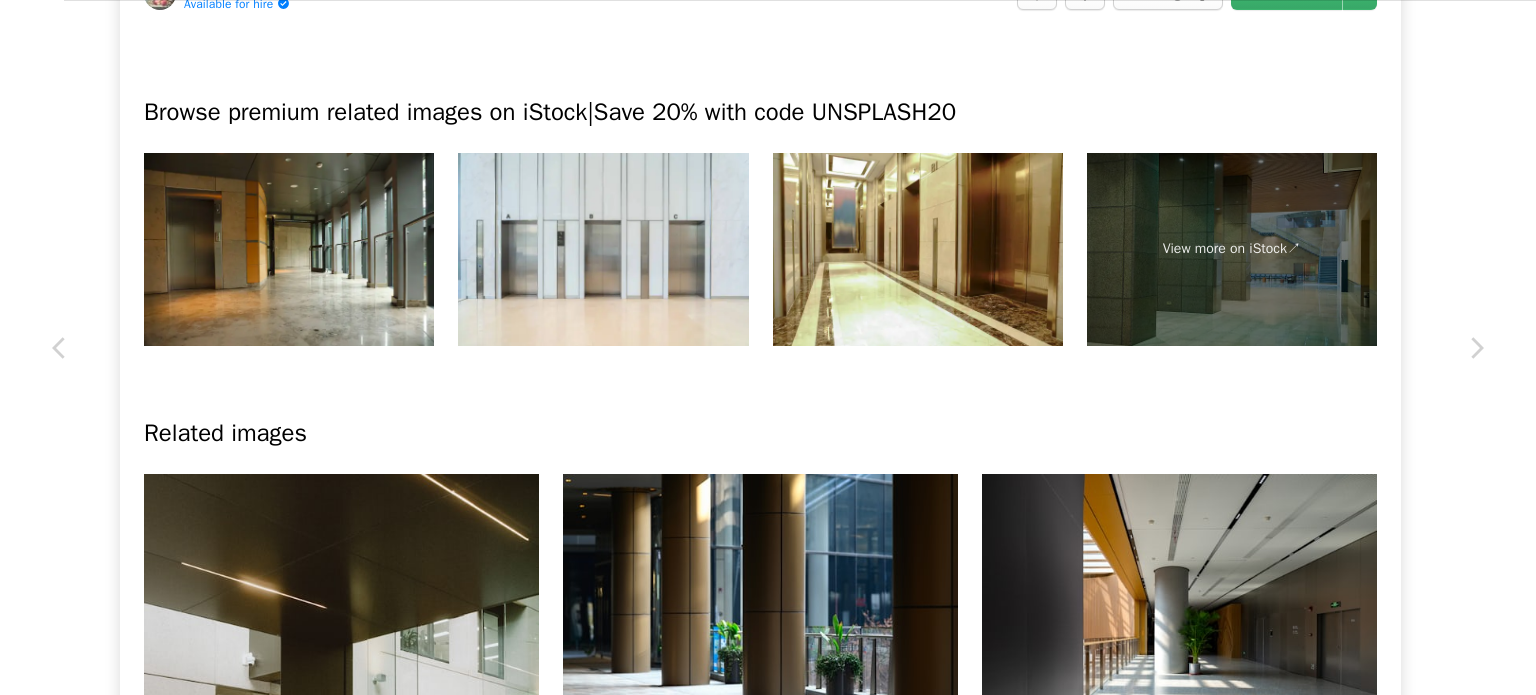 scroll, scrollTop: 1000, scrollLeft: 0, axis: vertical 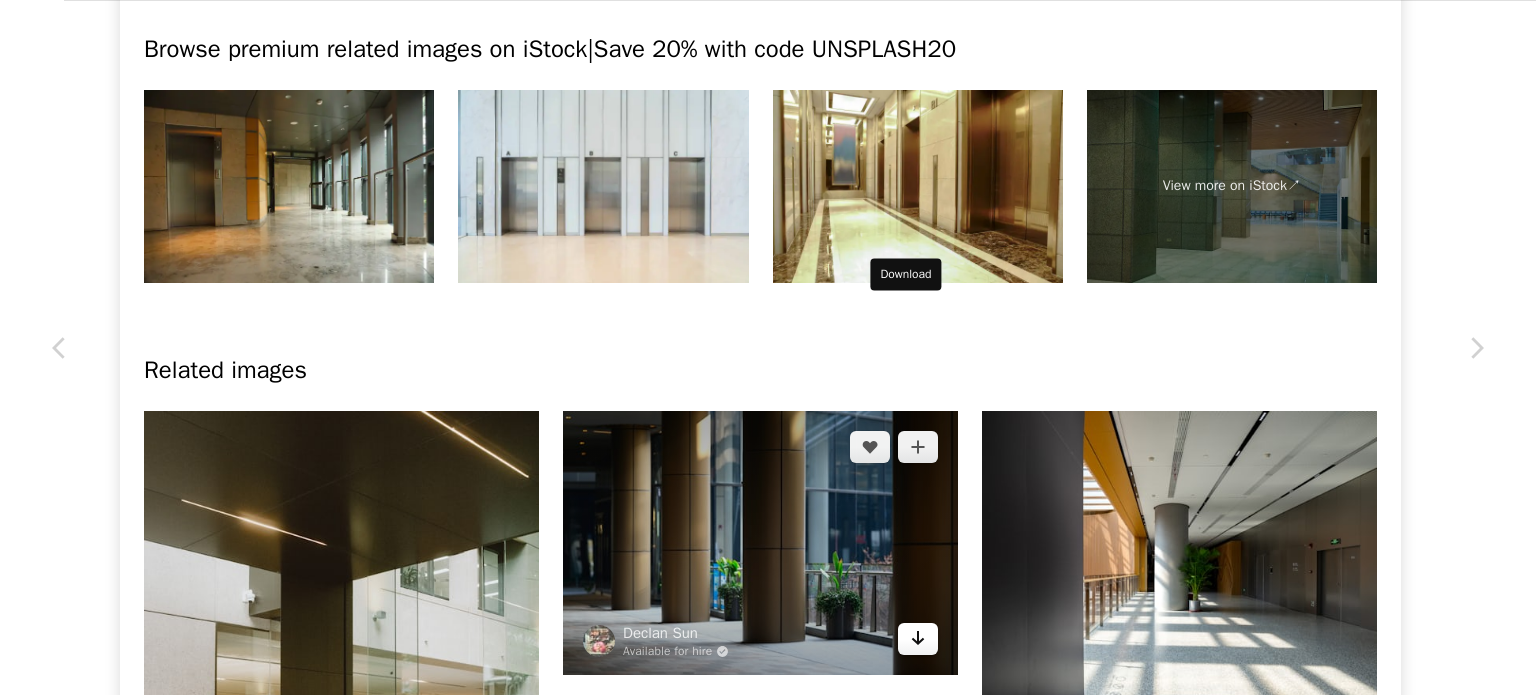 click on "Arrow pointing down" at bounding box center (918, 639) 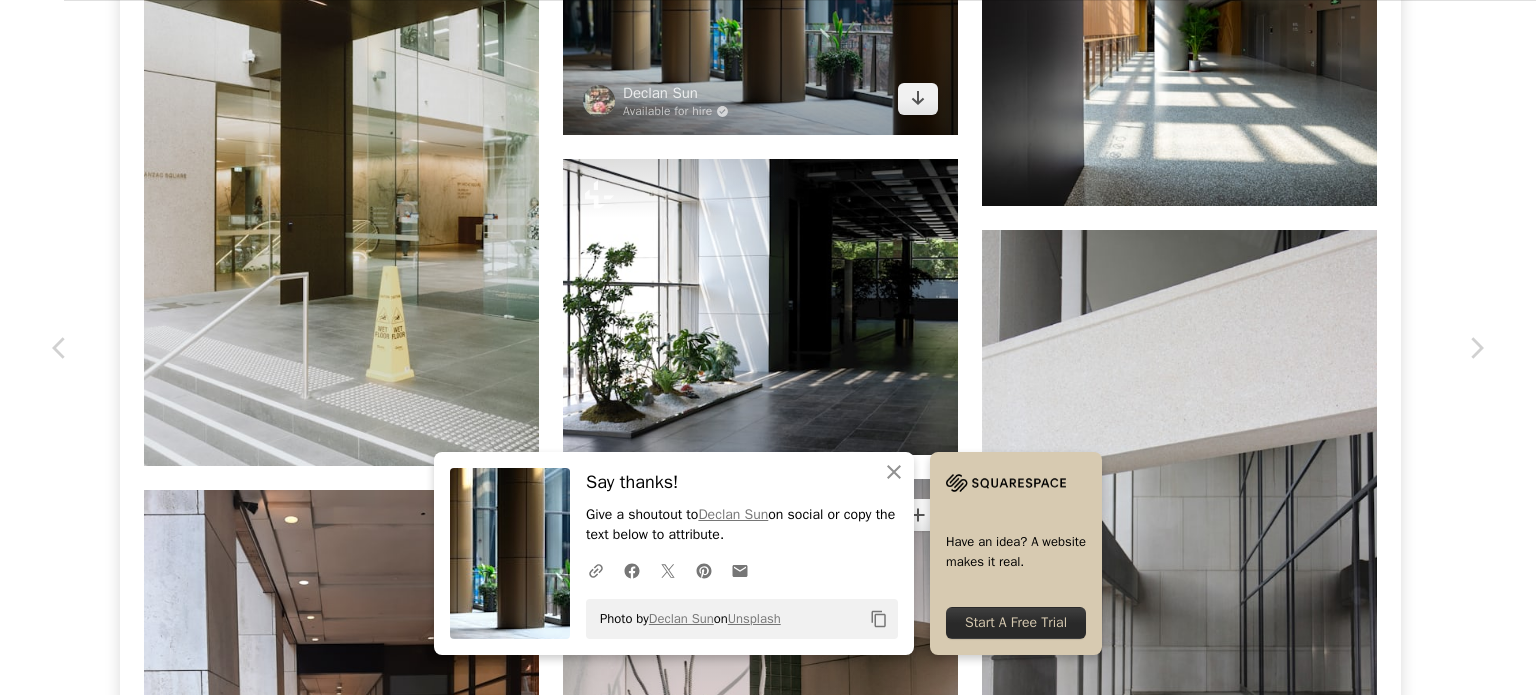 scroll, scrollTop: 1600, scrollLeft: 0, axis: vertical 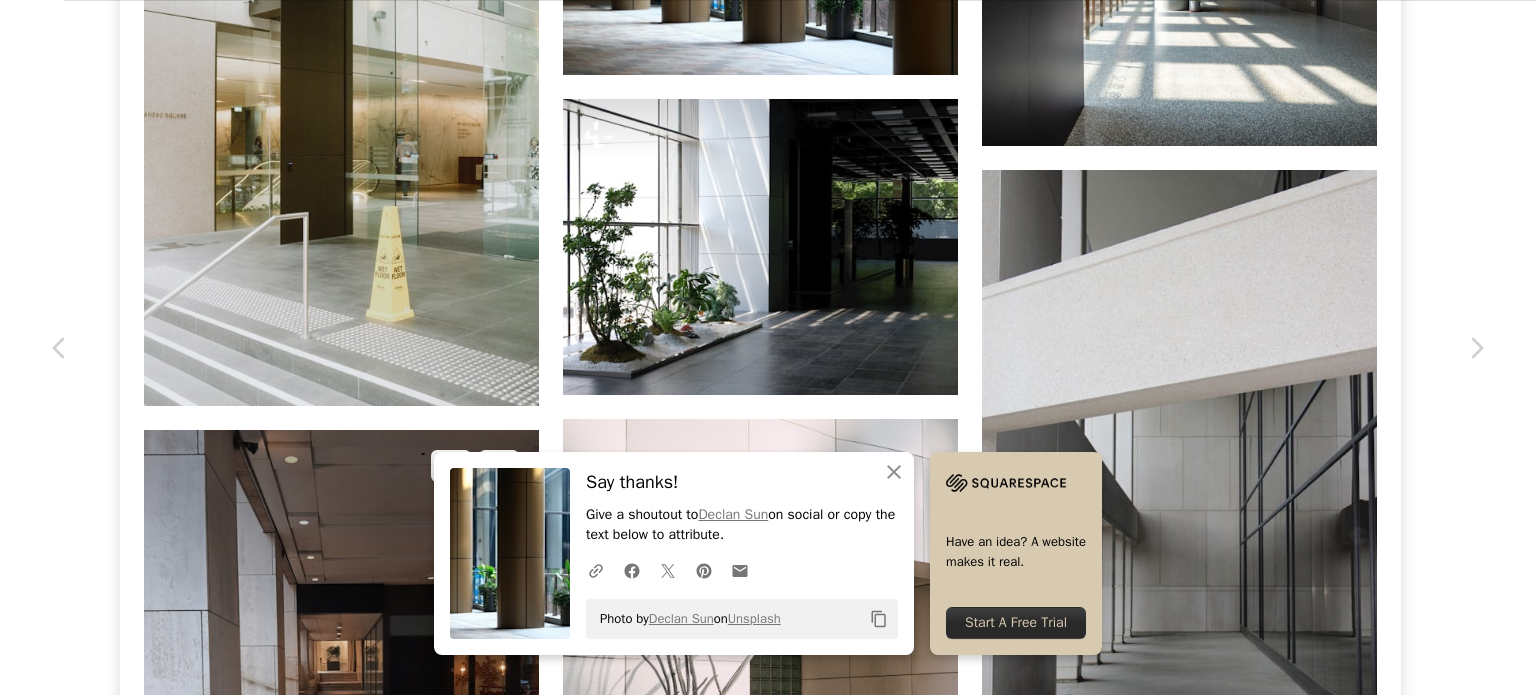 click on "Arrow pointing down" 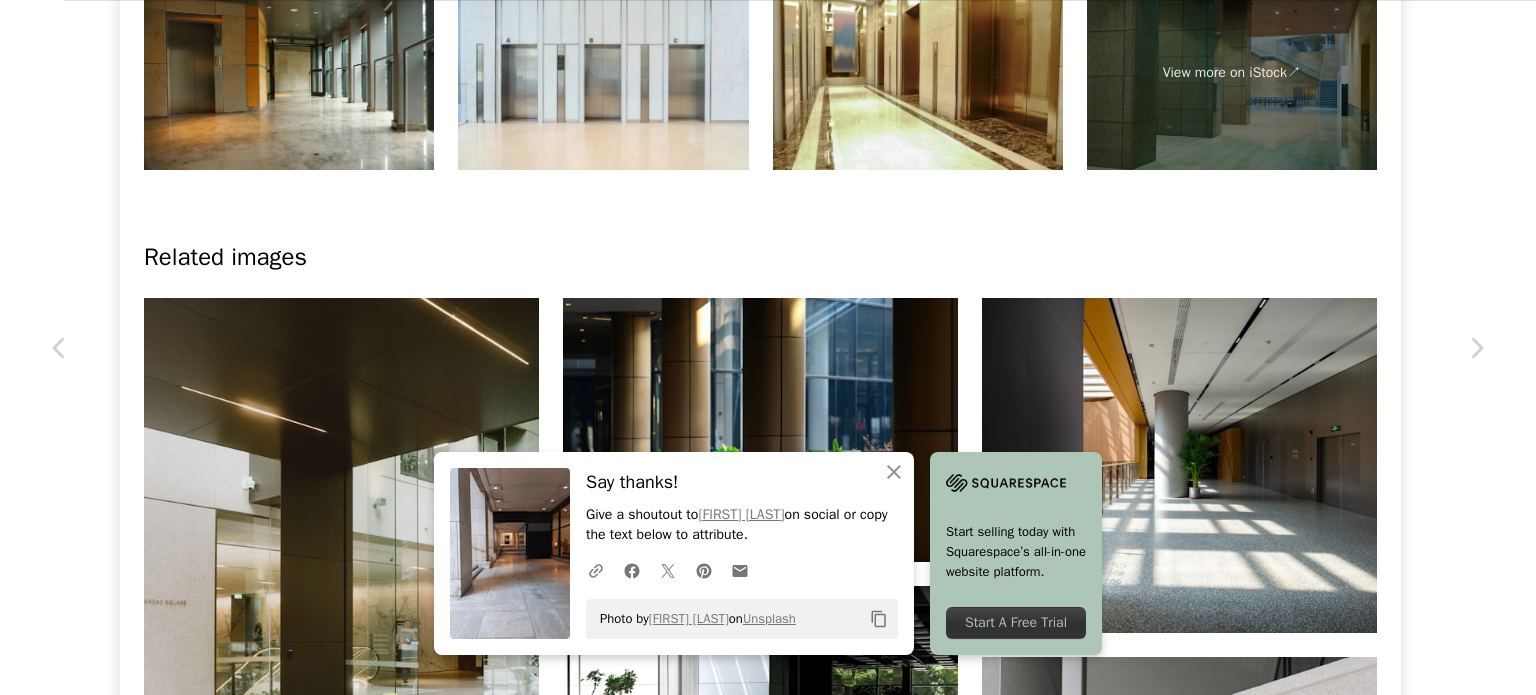 scroll, scrollTop: 1100, scrollLeft: 0, axis: vertical 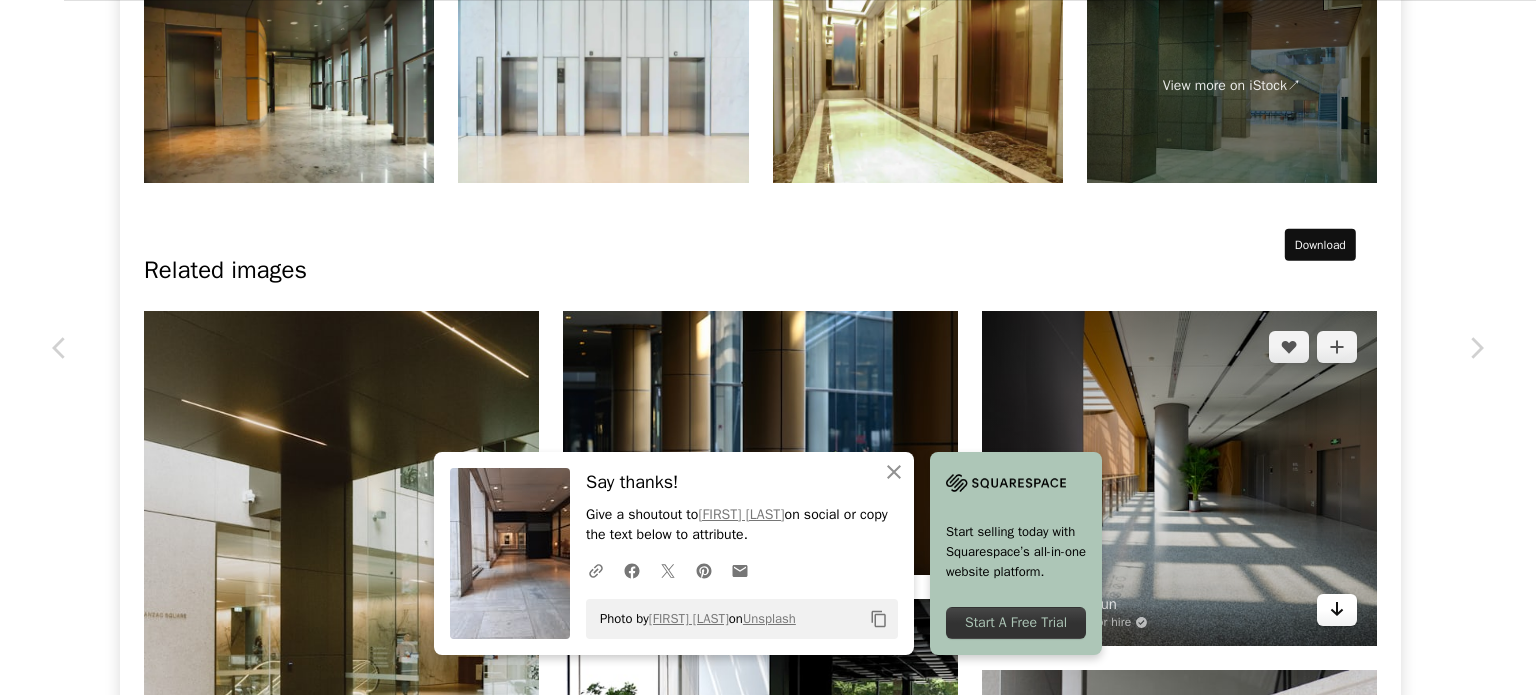 click on "Arrow pointing down" 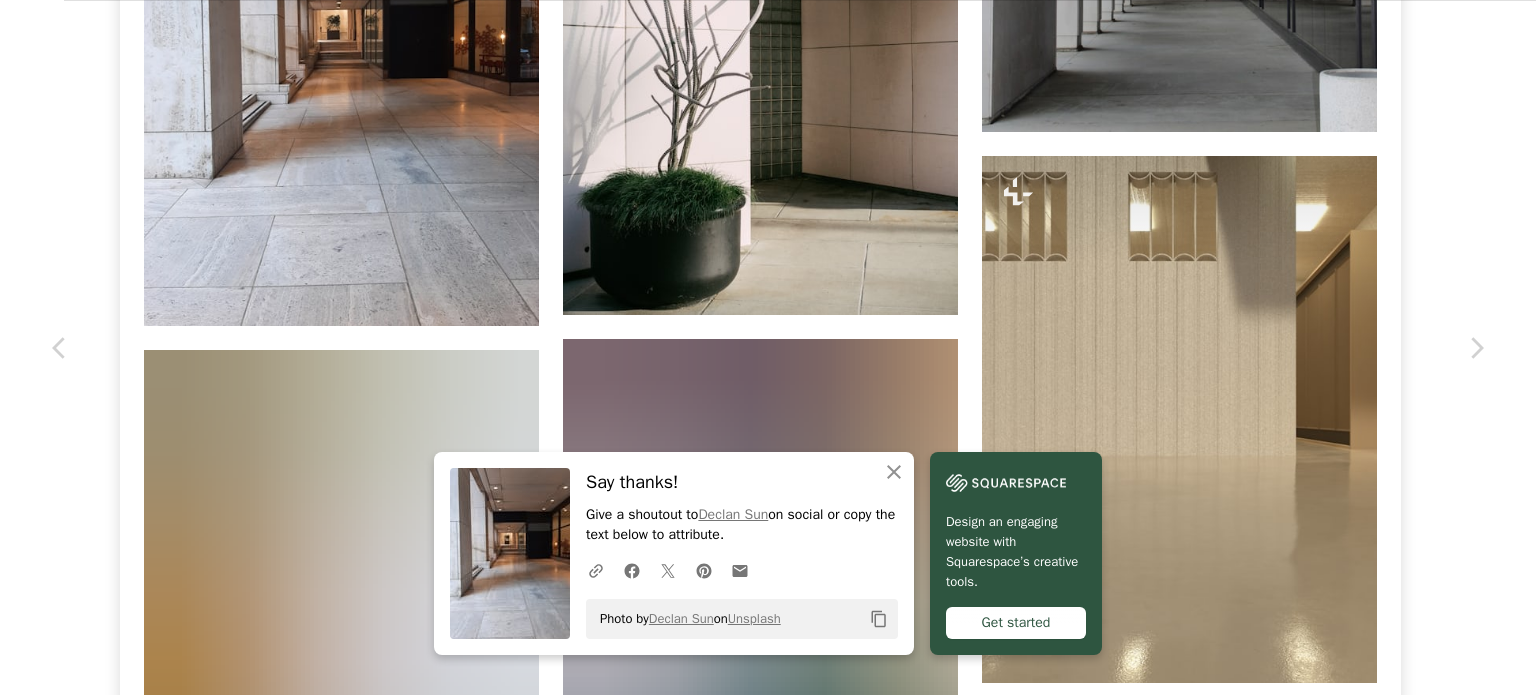 scroll, scrollTop: 2400, scrollLeft: 0, axis: vertical 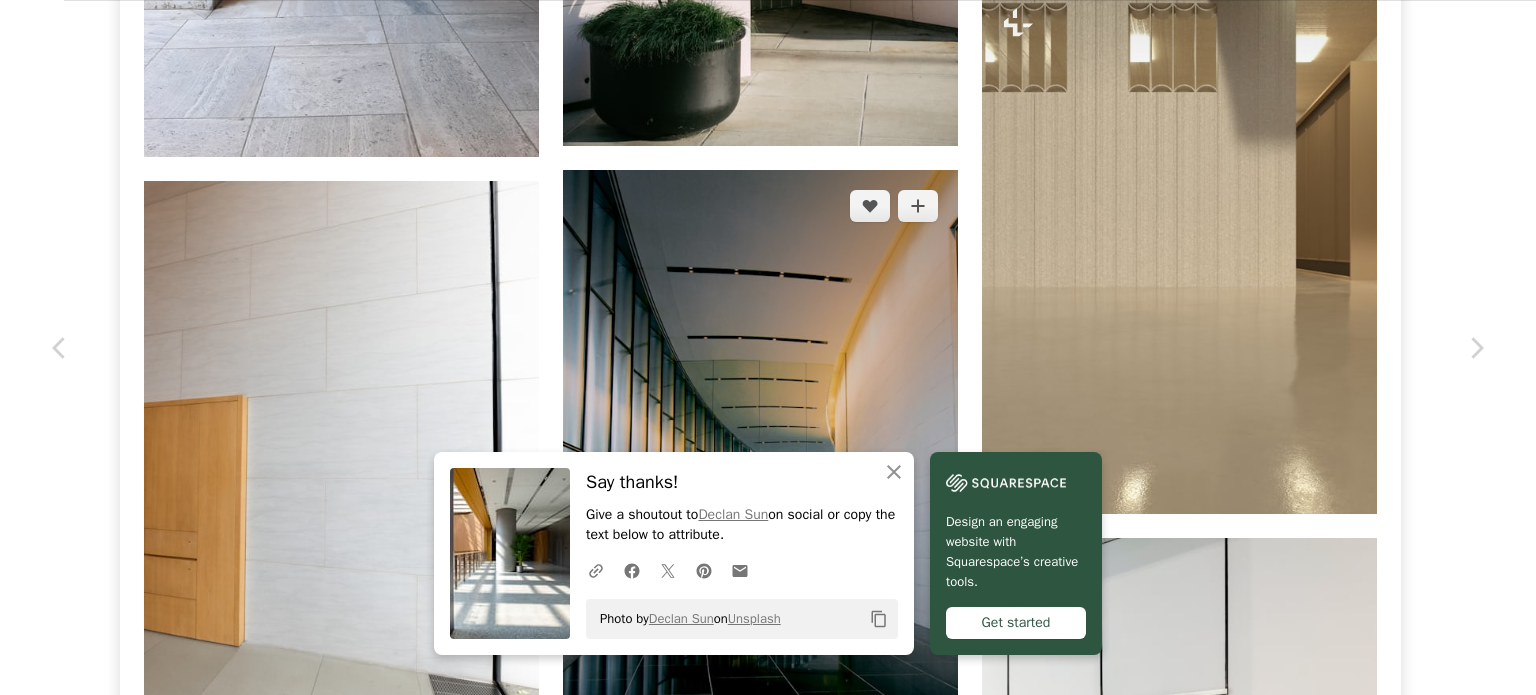 click on "Arrow pointing down" 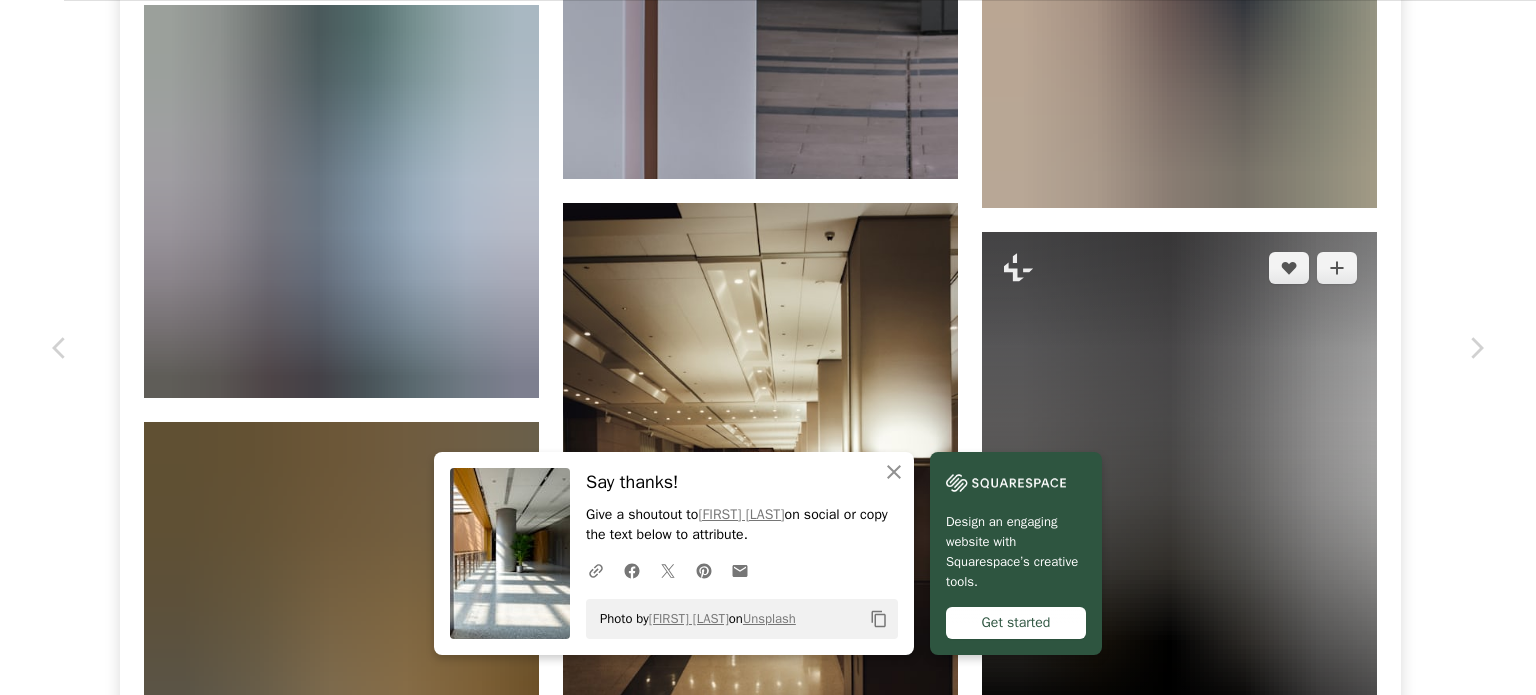 scroll, scrollTop: 5300, scrollLeft: 0, axis: vertical 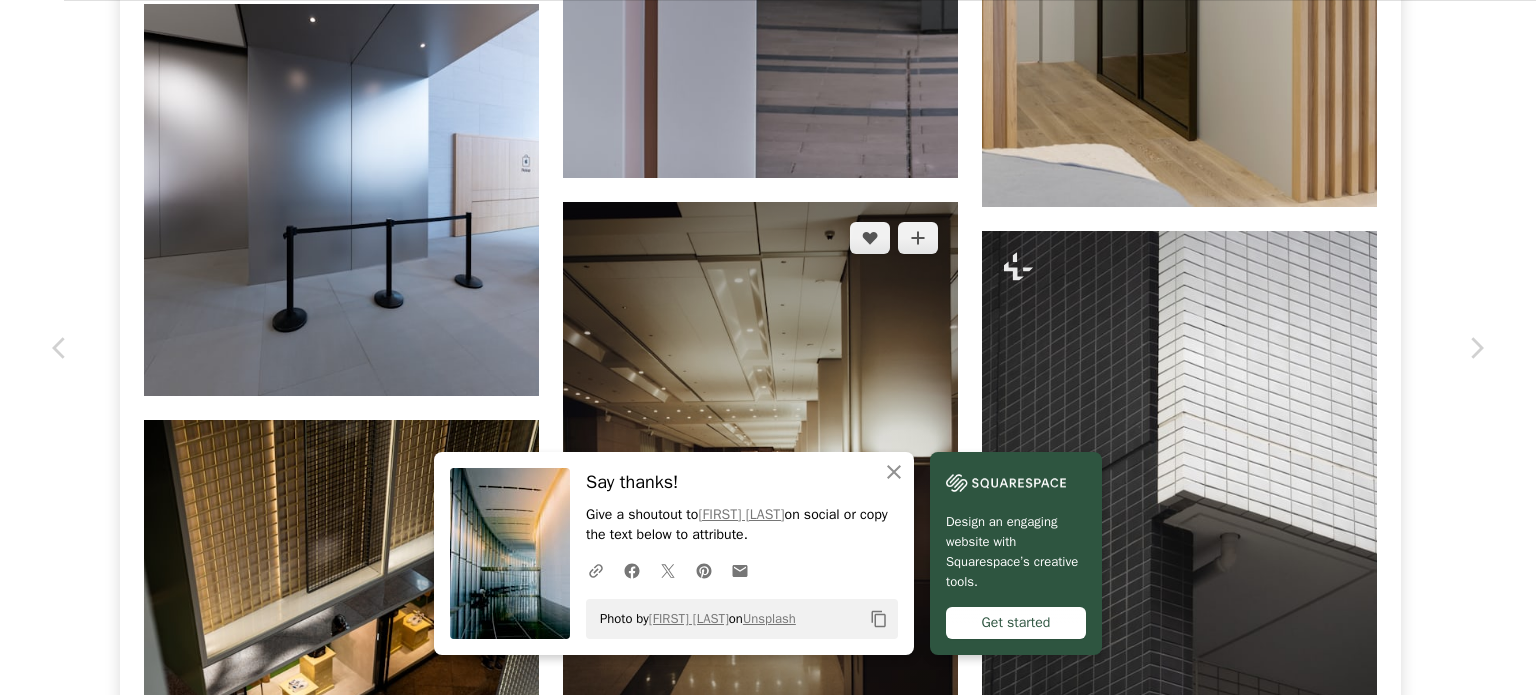 click on "Arrow pointing down" at bounding box center [918, 759] 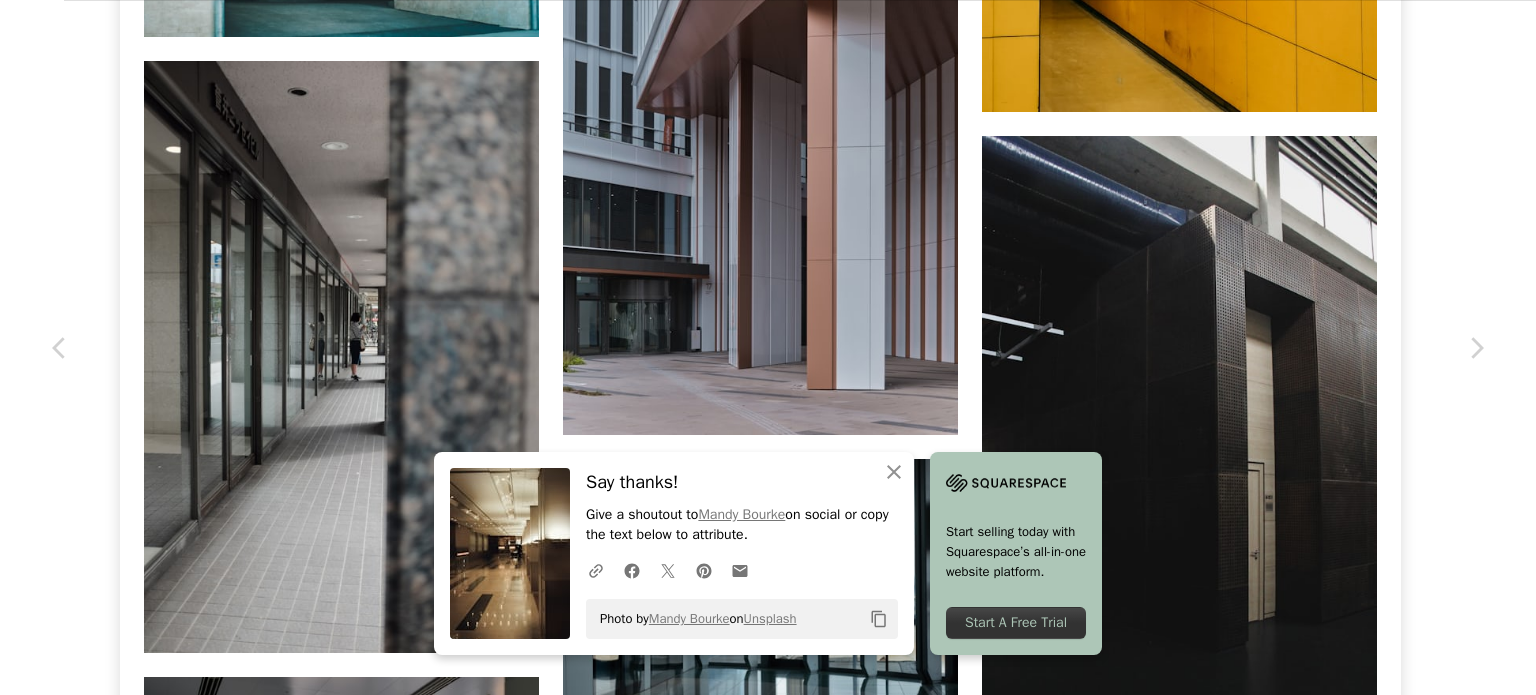 scroll, scrollTop: 6900, scrollLeft: 0, axis: vertical 